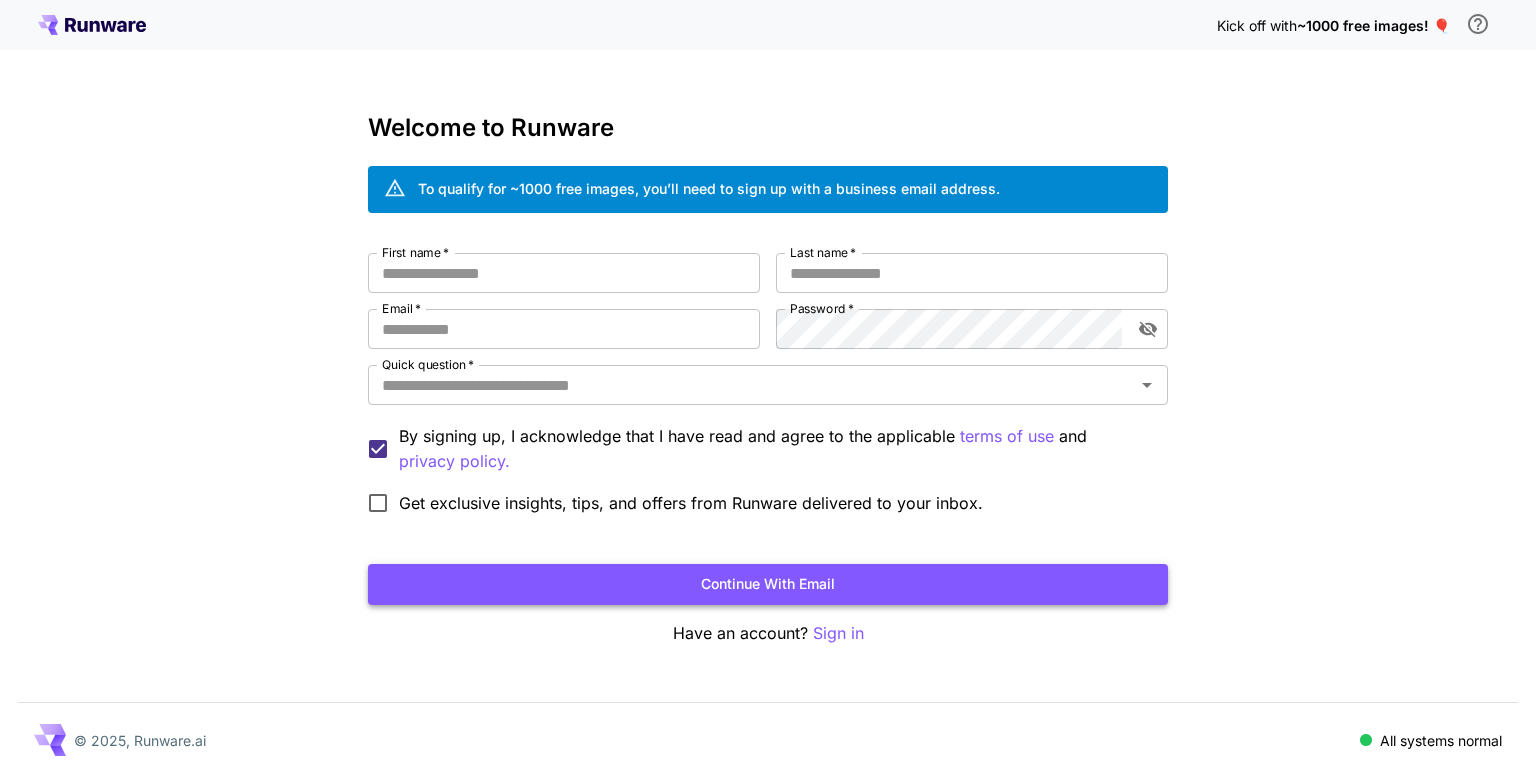 scroll, scrollTop: 0, scrollLeft: 0, axis: both 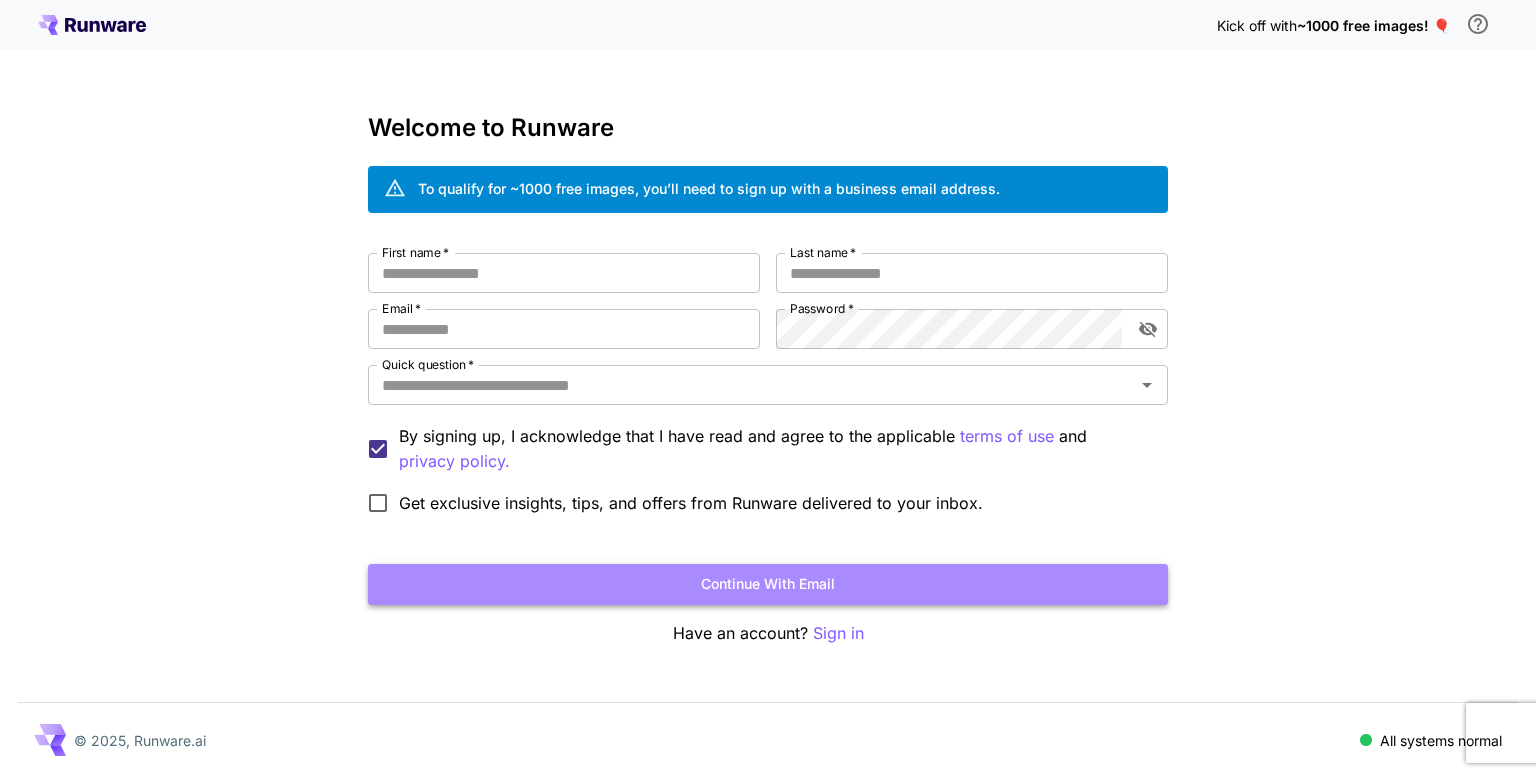 click on "Continue with email" at bounding box center [768, 584] 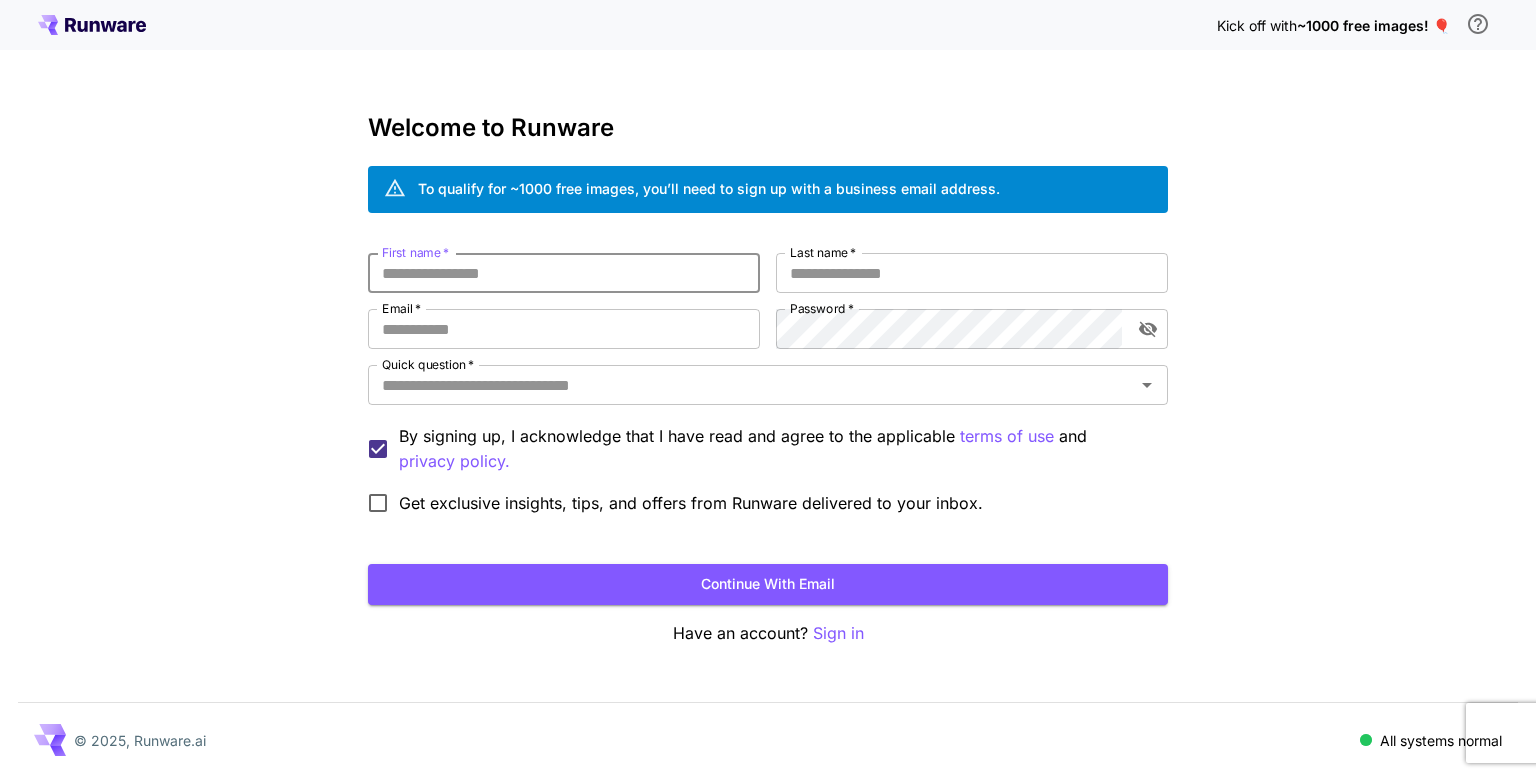 click on "First name   *" at bounding box center [564, 273] 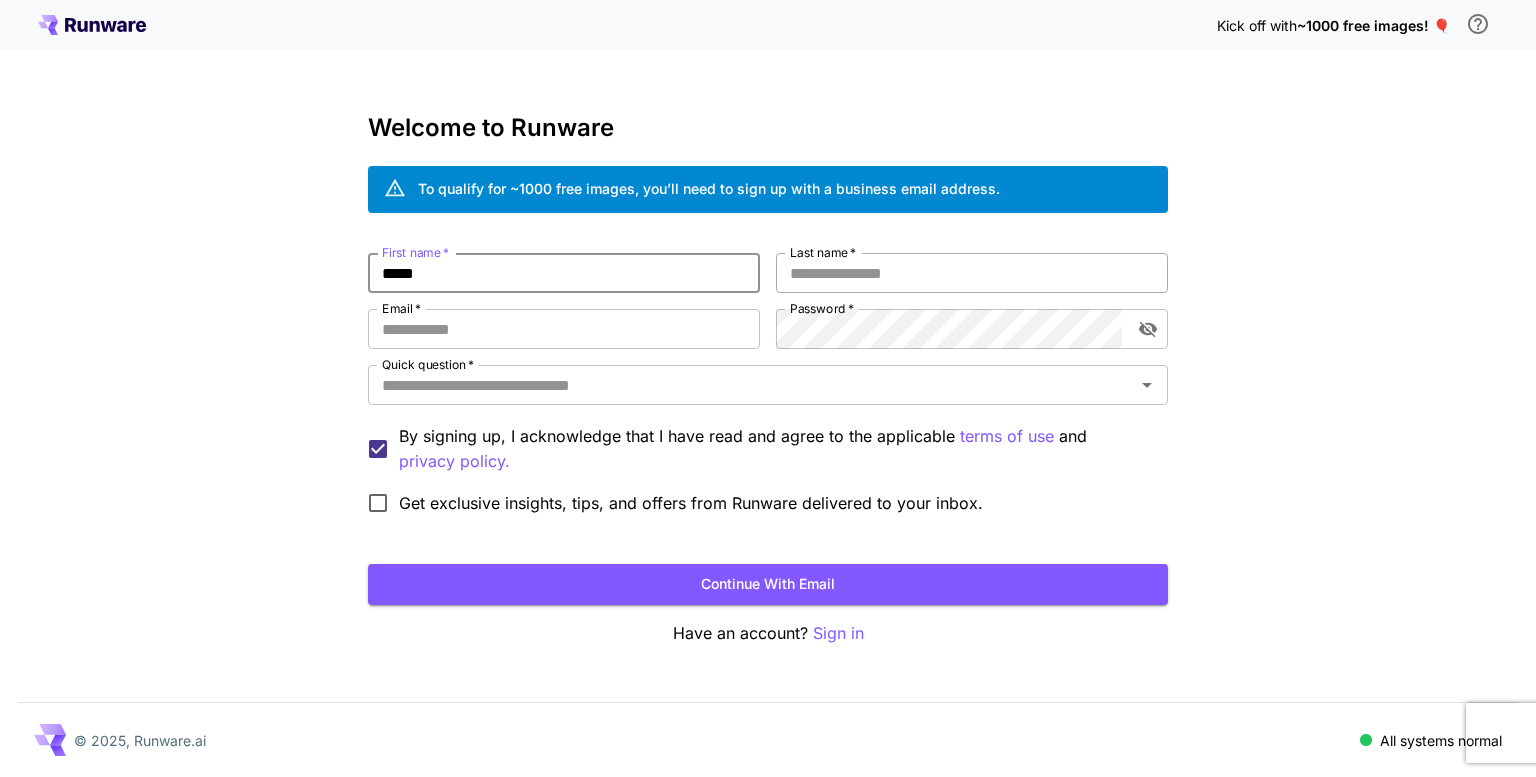 type on "*****" 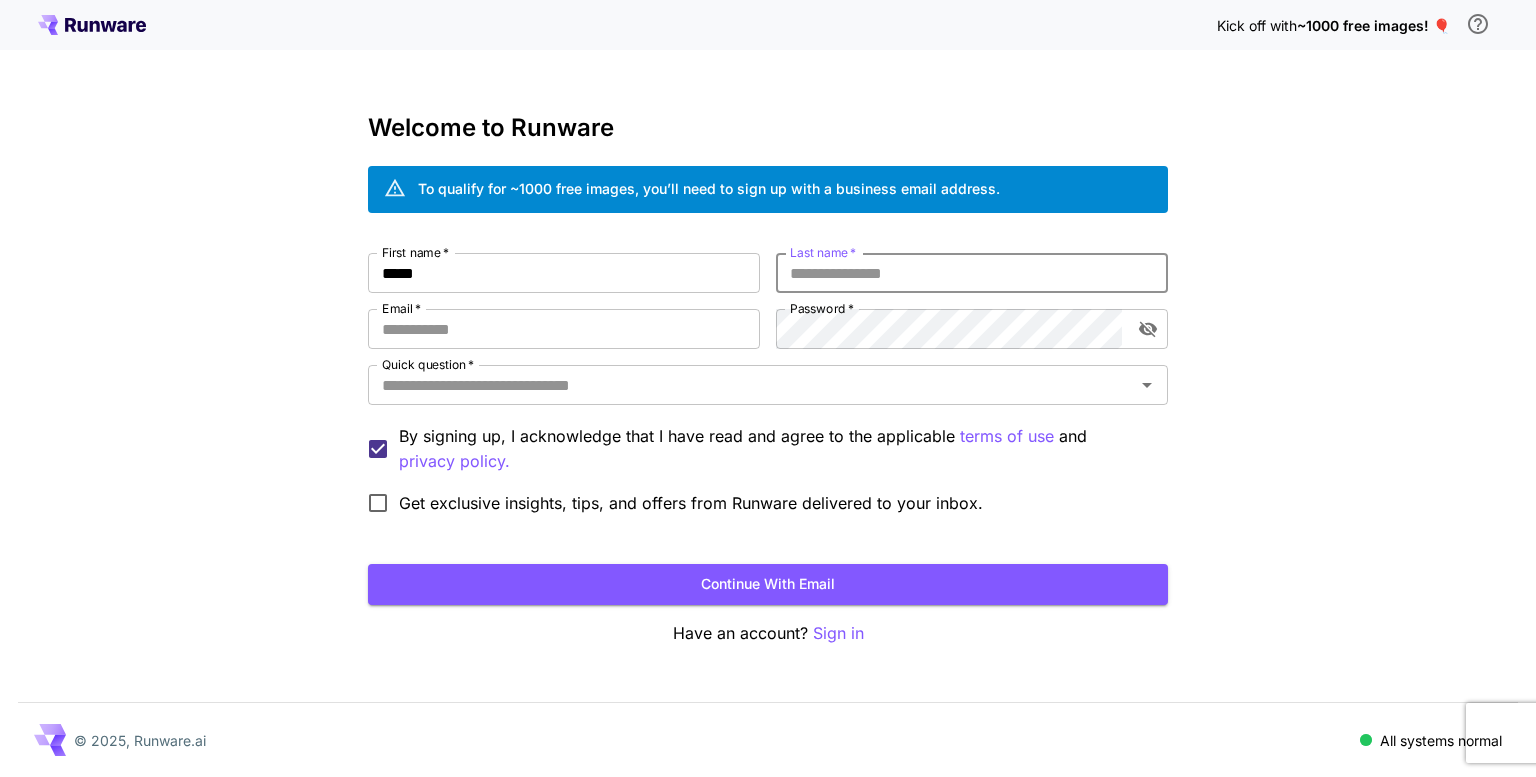 click on "Last name   *" at bounding box center [972, 273] 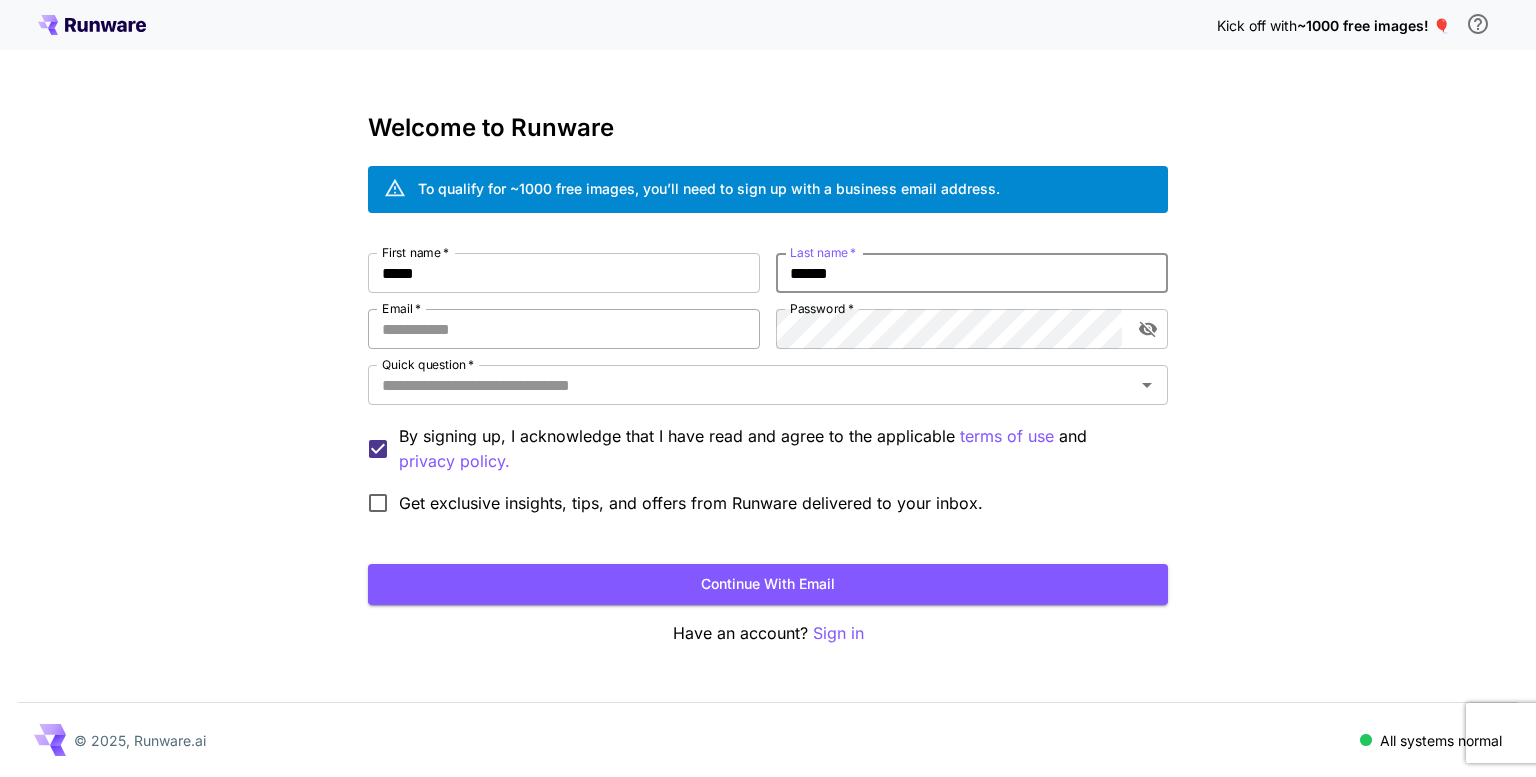 type on "******" 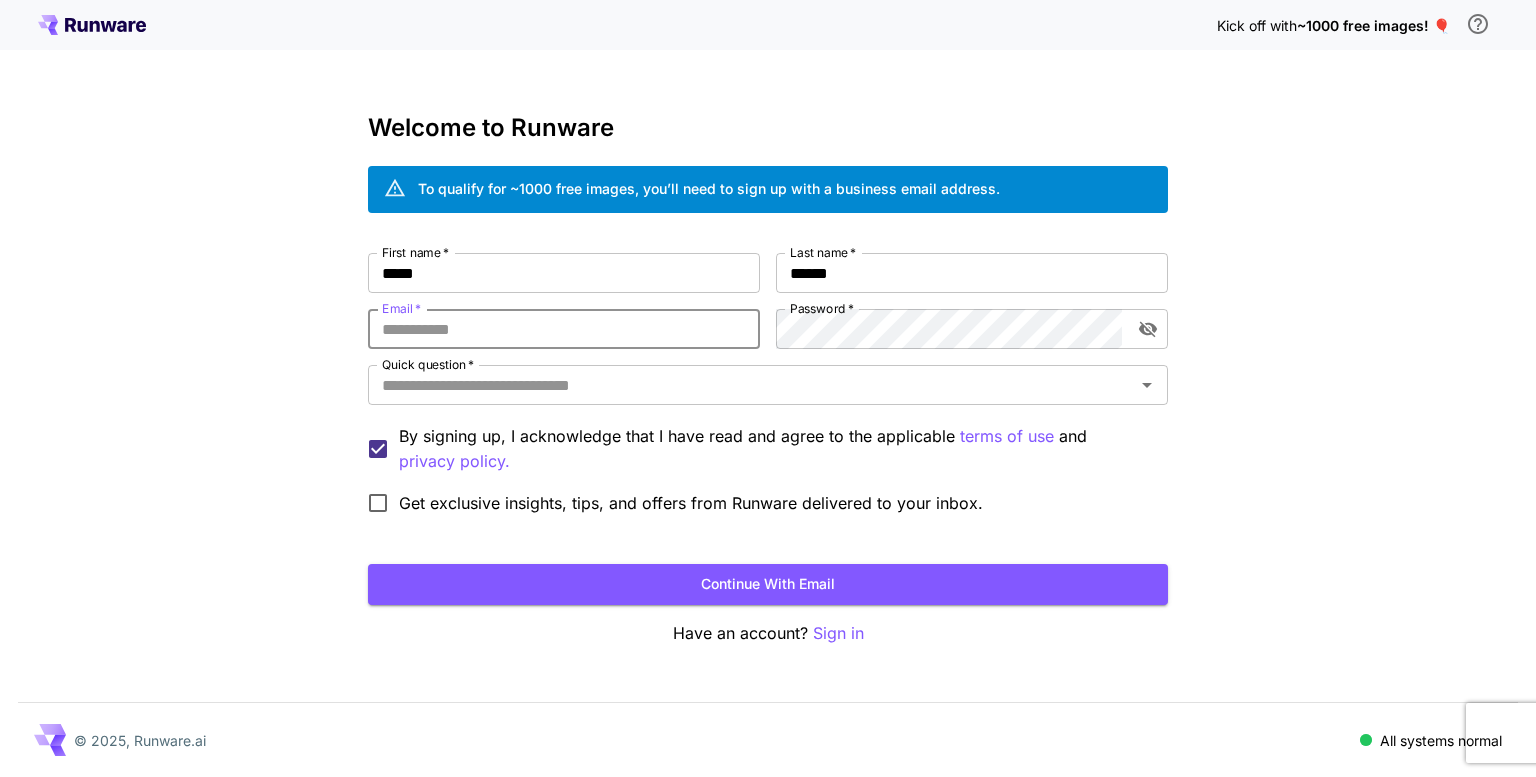 type on "**********" 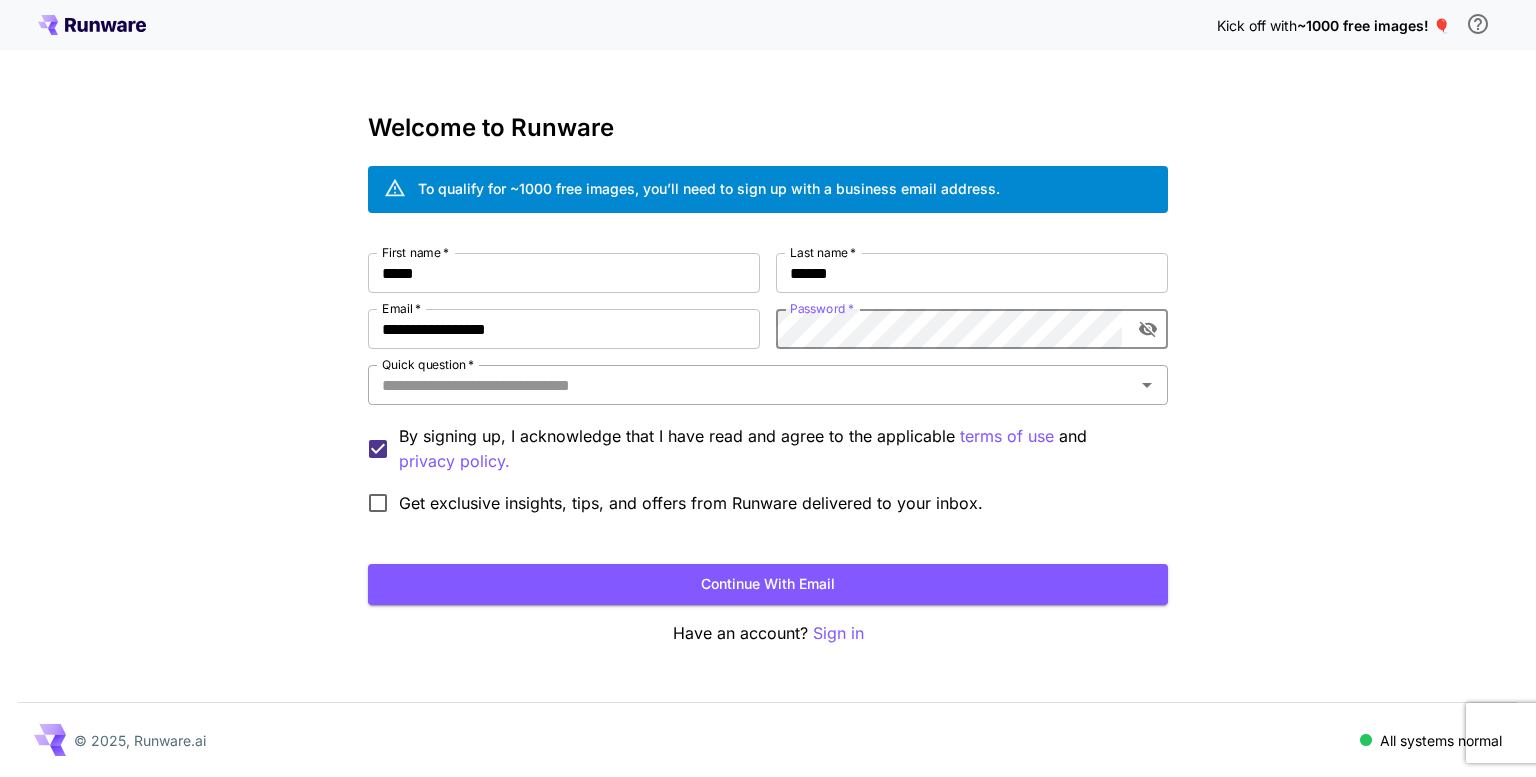 click on "Quick question   *" at bounding box center [751, 385] 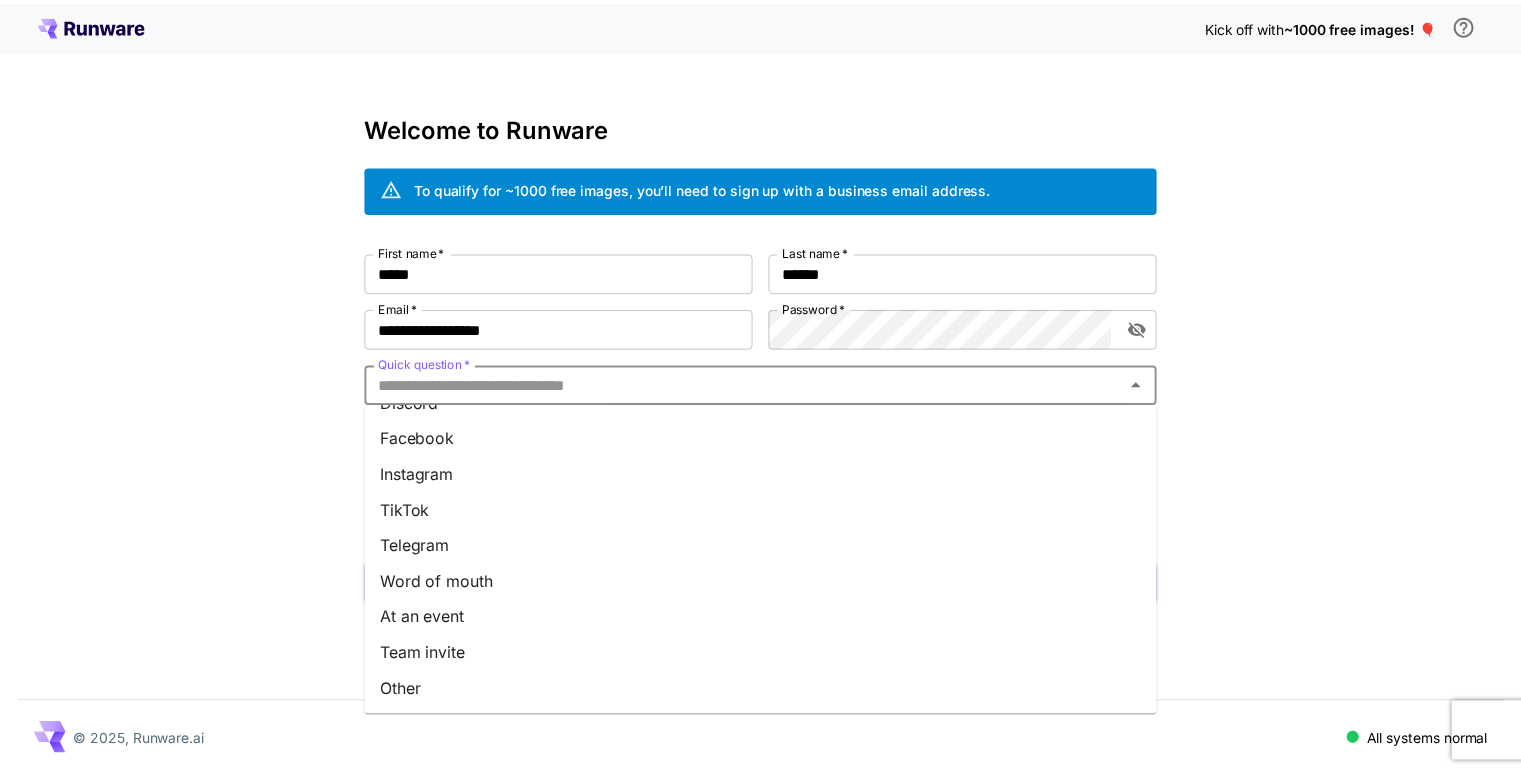 scroll, scrollTop: 0, scrollLeft: 0, axis: both 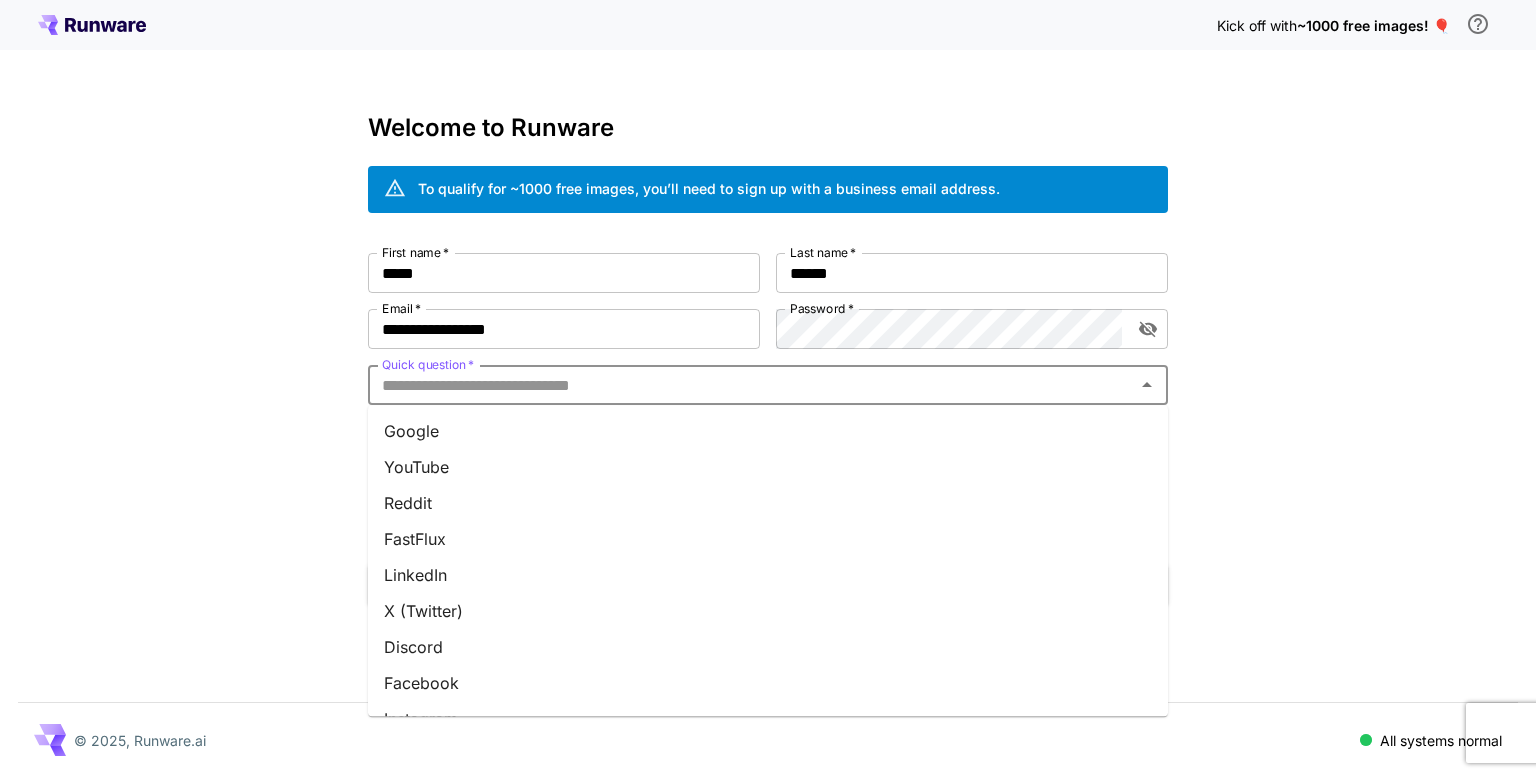 click on "YouTube" at bounding box center (768, 467) 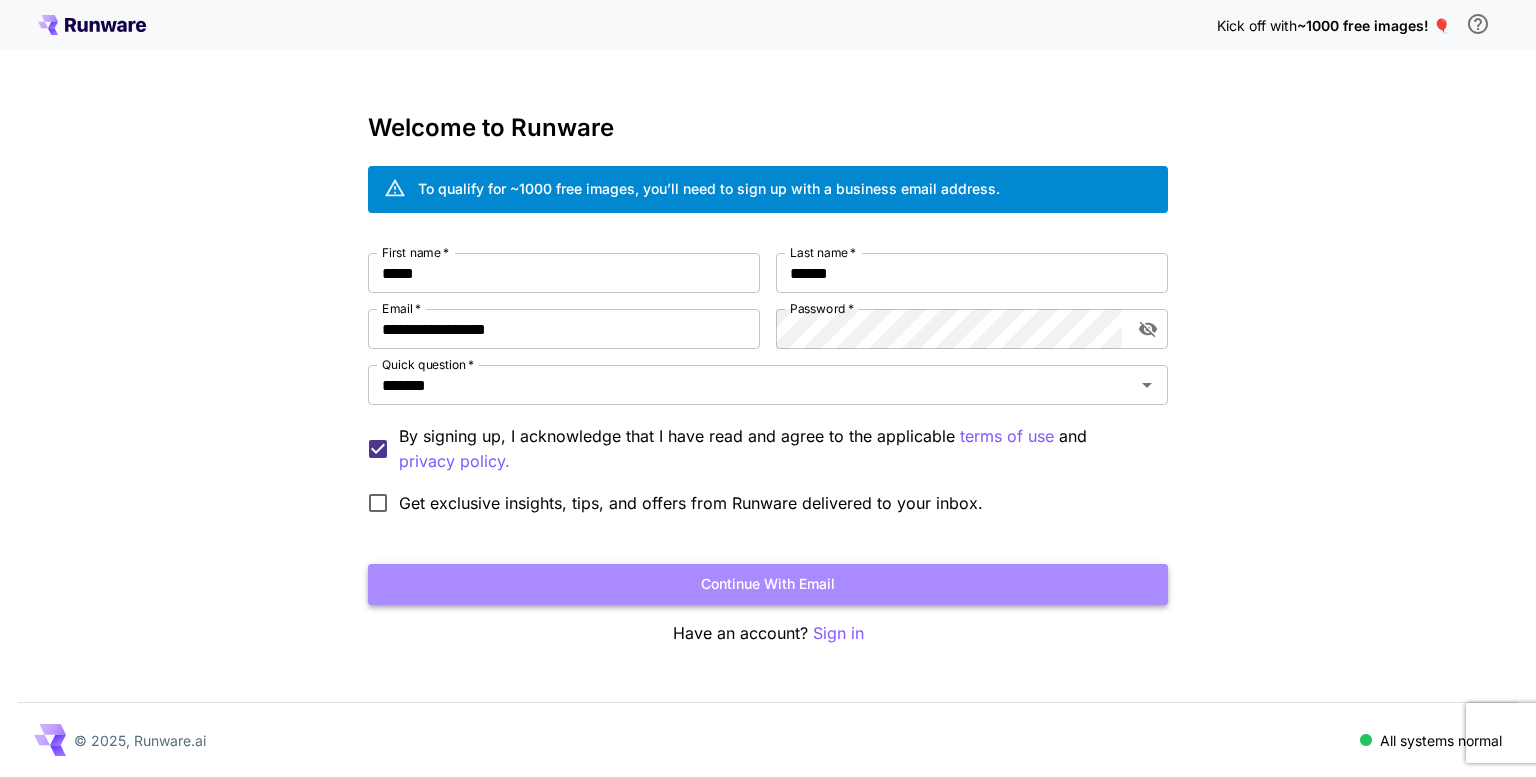 click on "Continue with email" at bounding box center [768, 584] 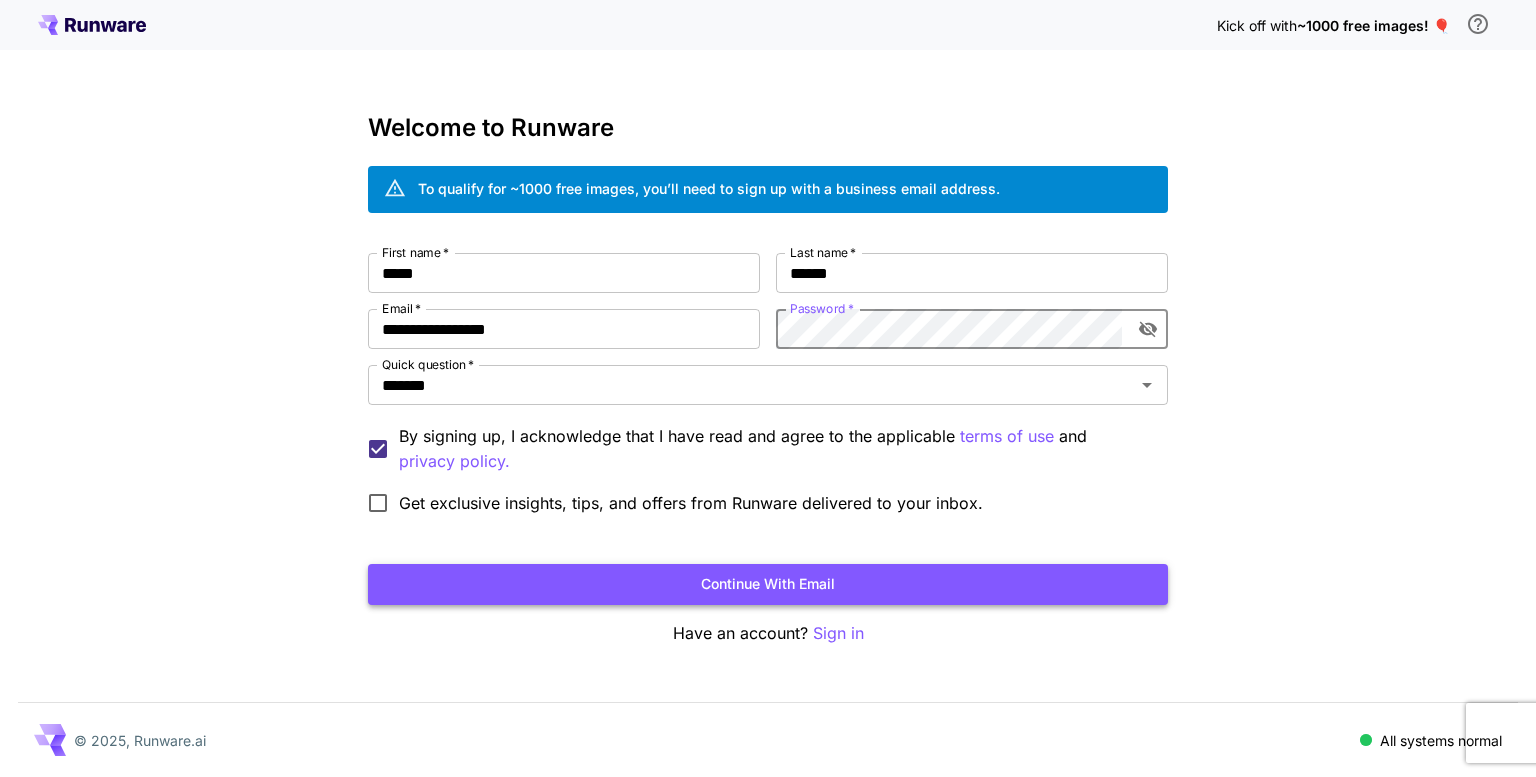click on "Continue with email" at bounding box center (768, 584) 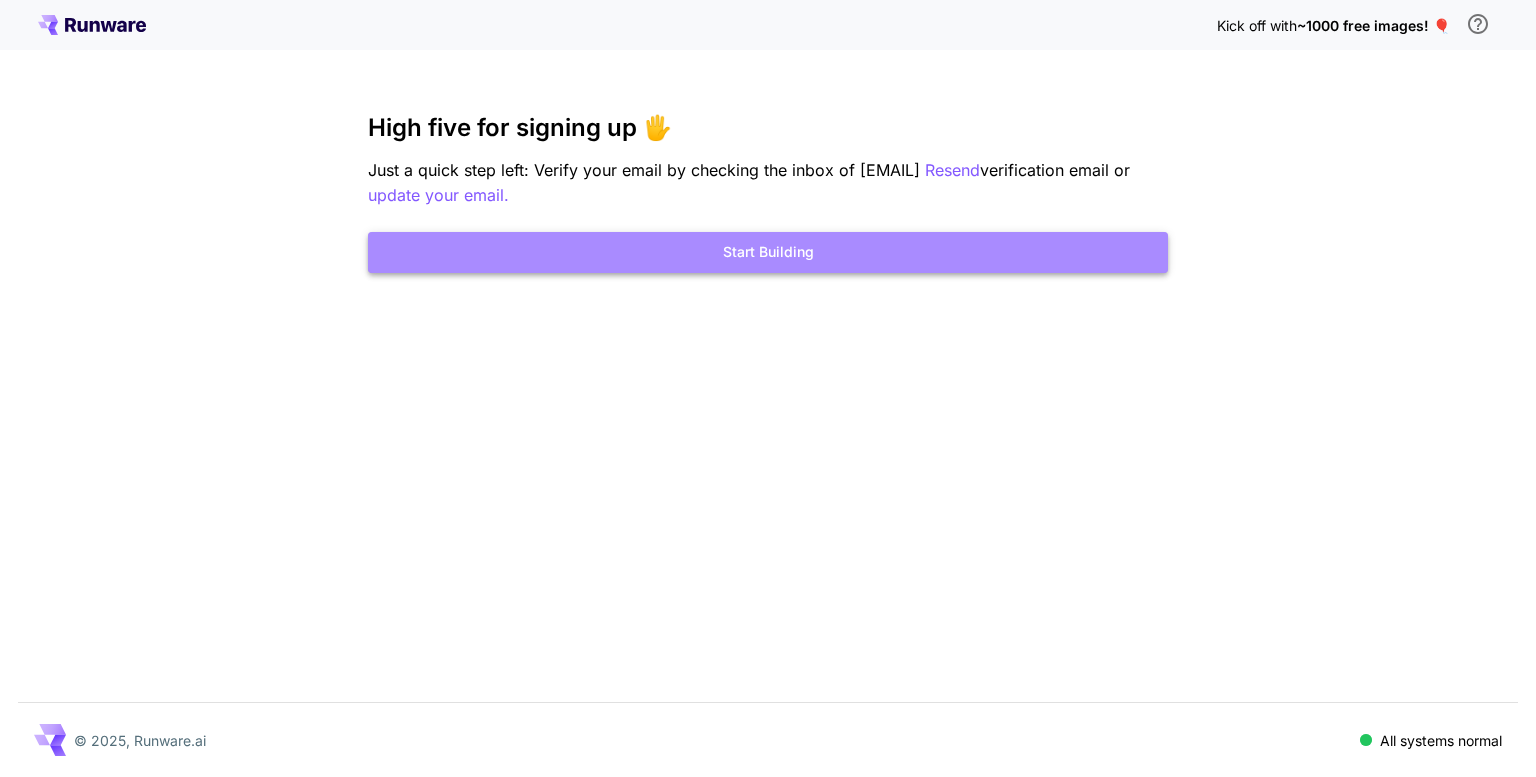 click on "Start Building" at bounding box center [768, 252] 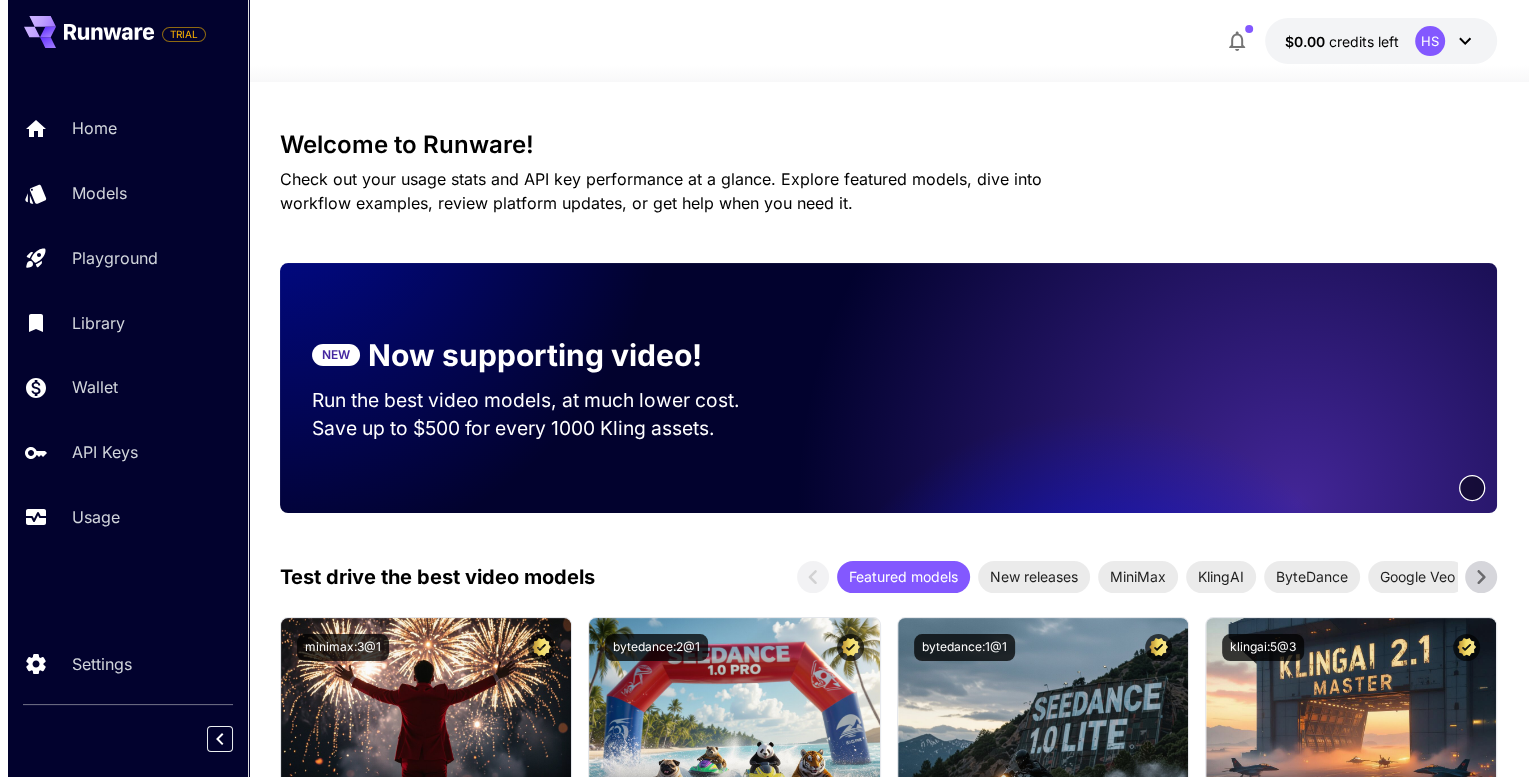 scroll, scrollTop: 0, scrollLeft: 0, axis: both 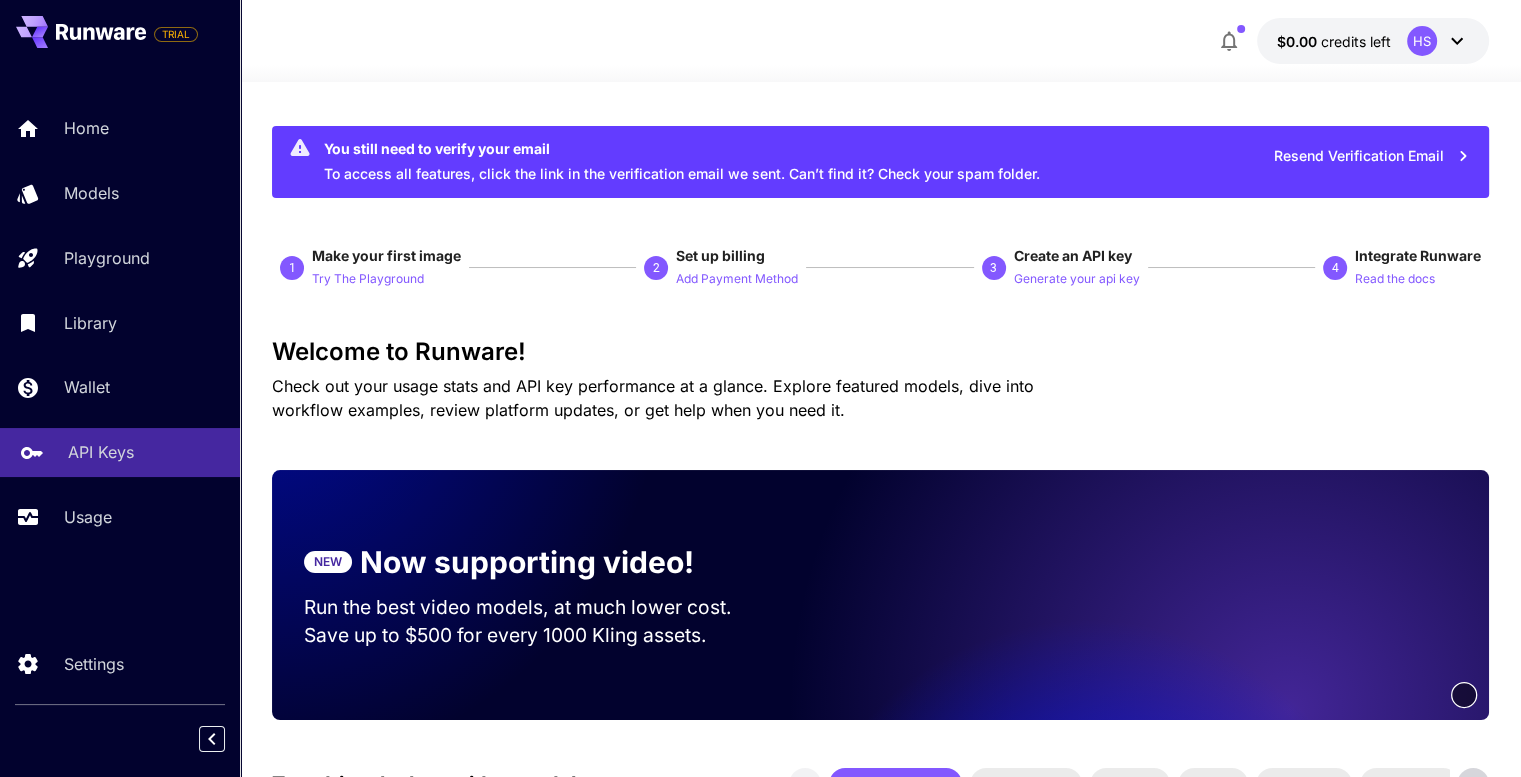 click on "API Keys" at bounding box center (101, 452) 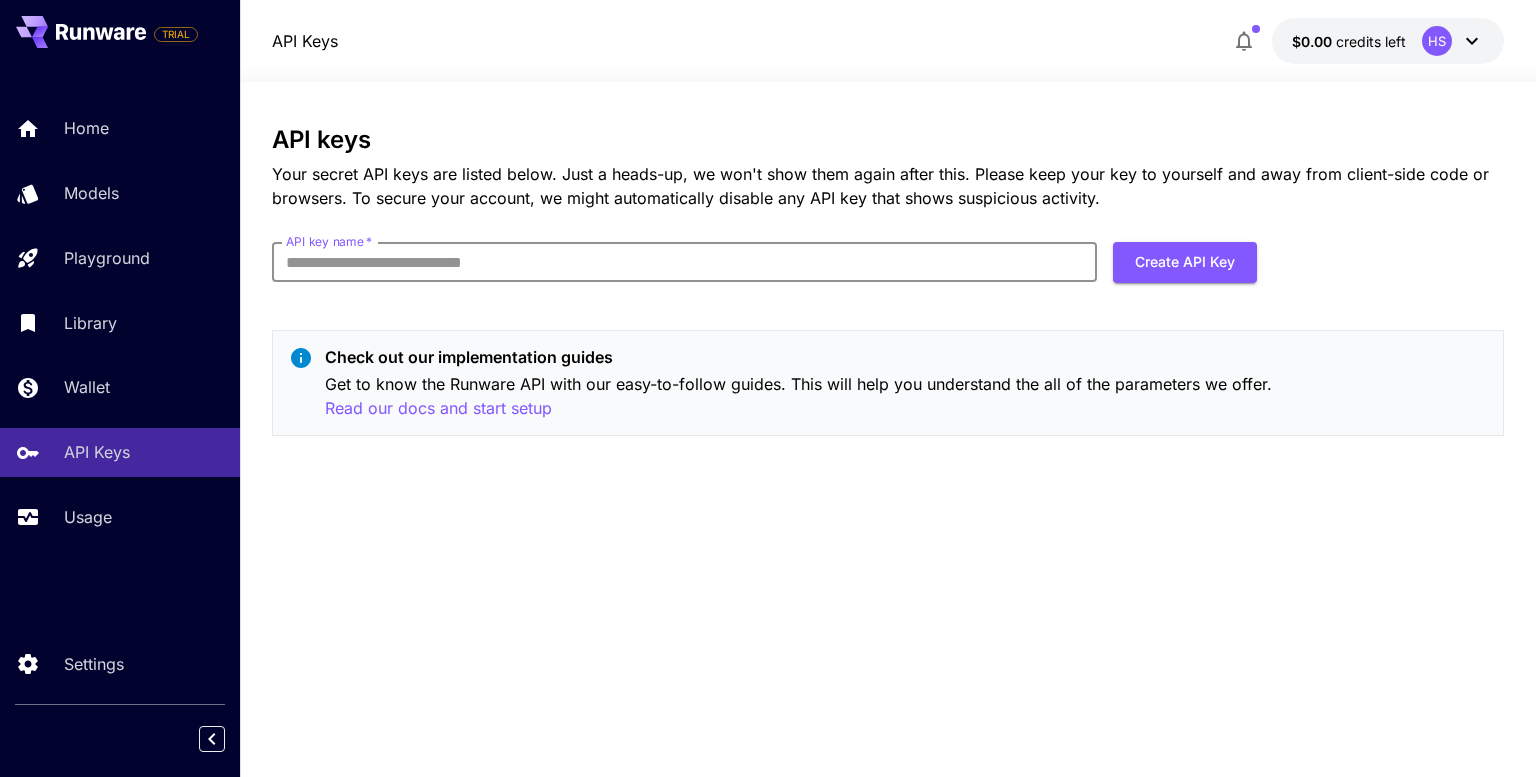 click on "API key name   *" at bounding box center (684, 262) 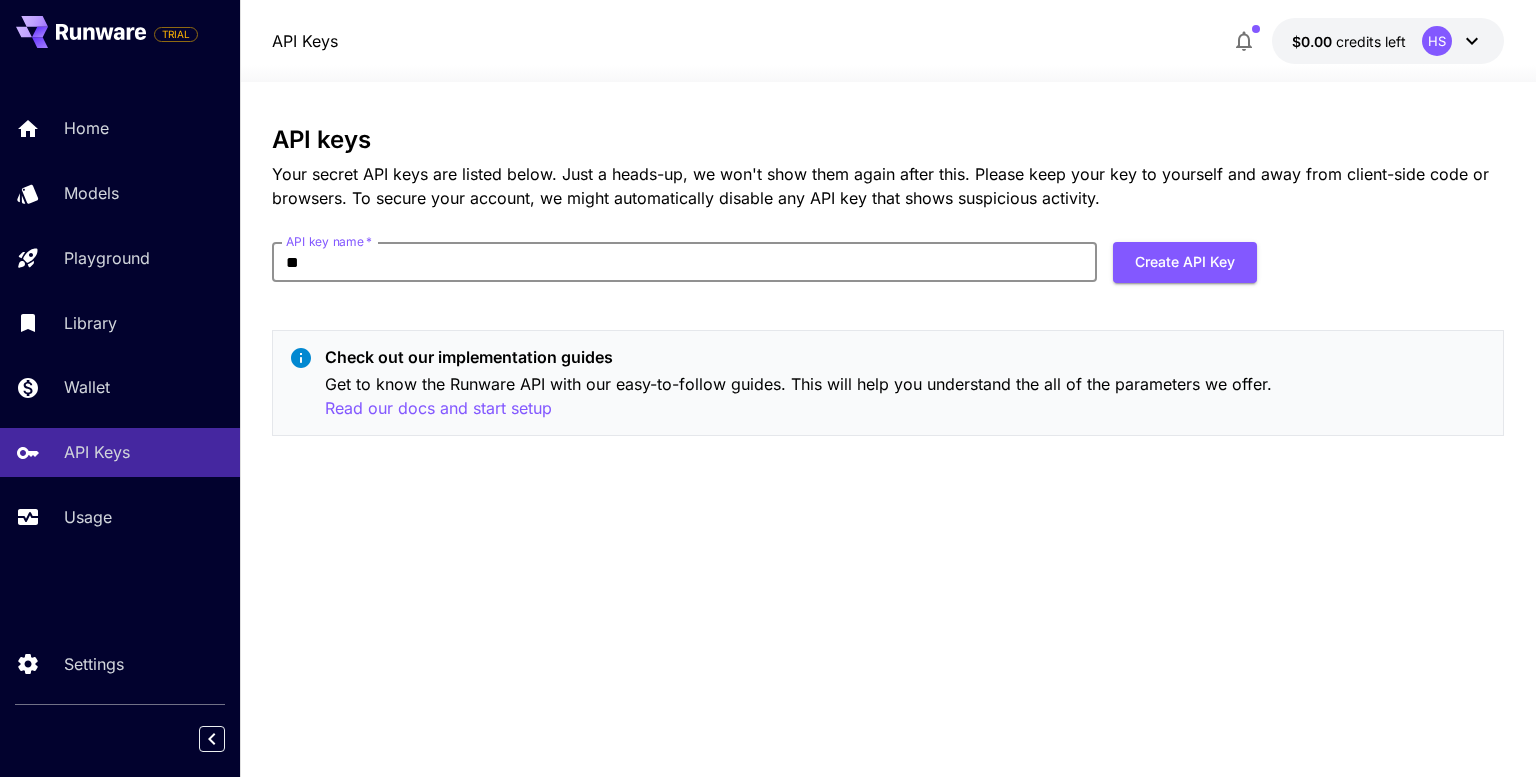 type on "*" 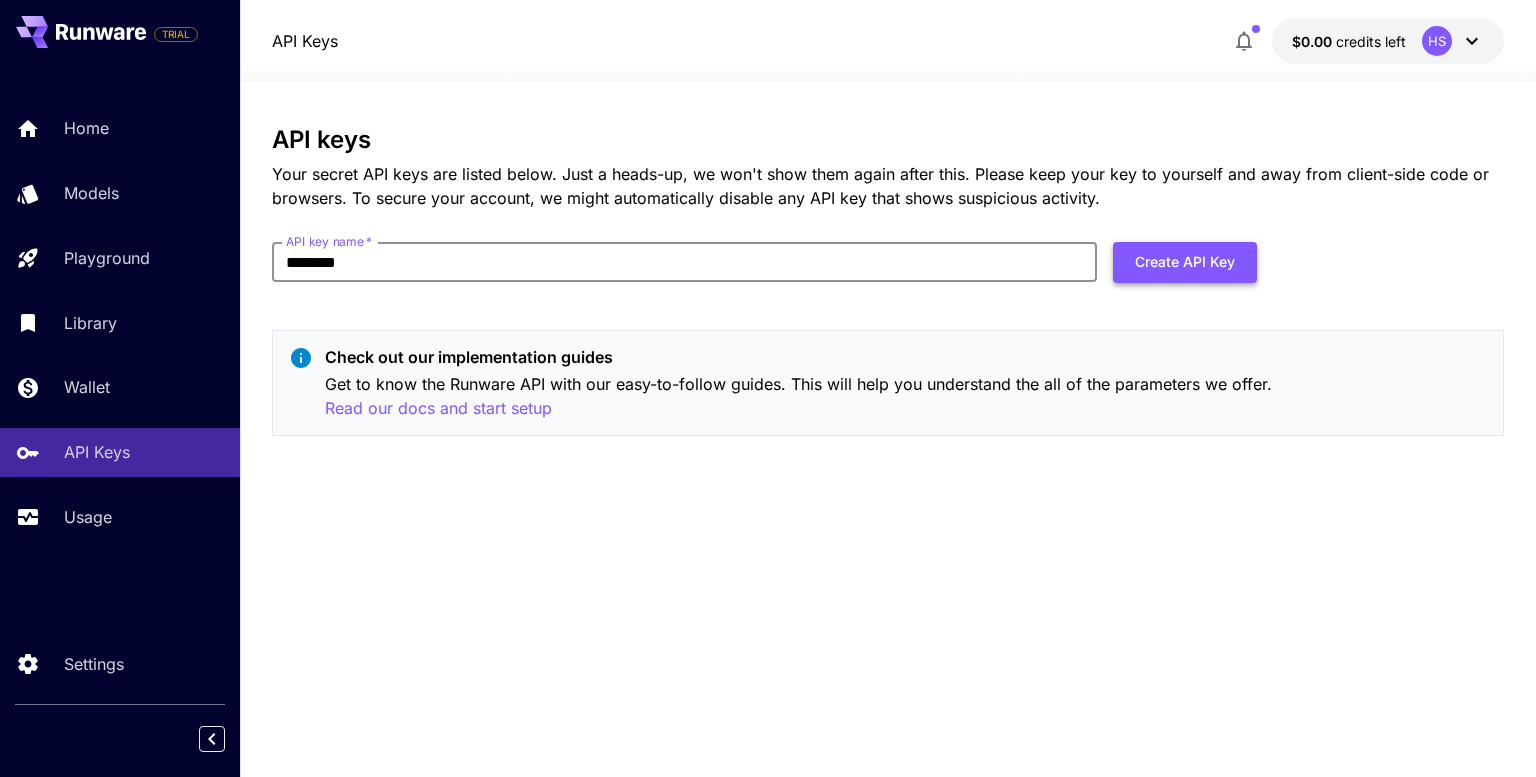 type on "*******" 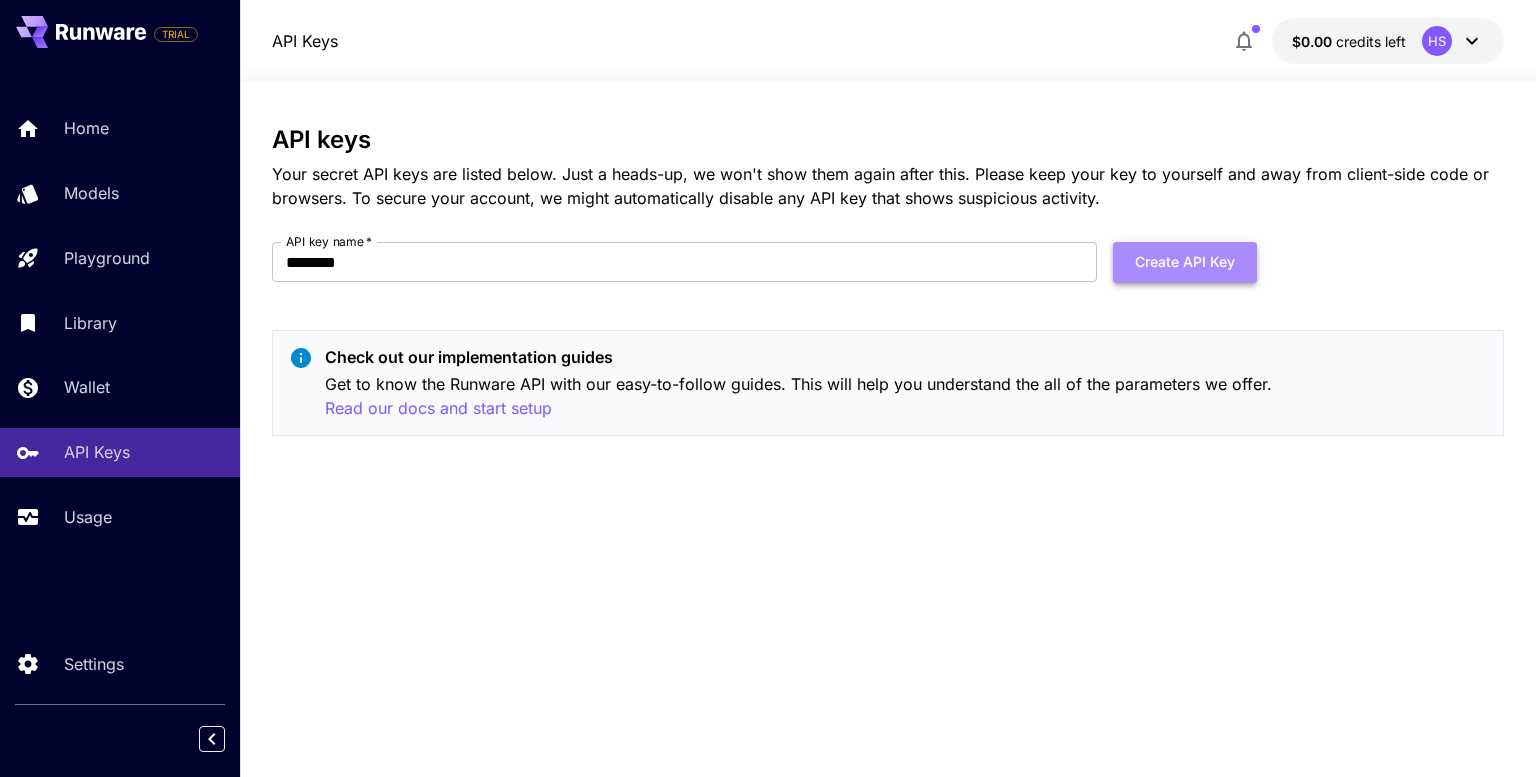 click on "Create API Key" at bounding box center (1185, 262) 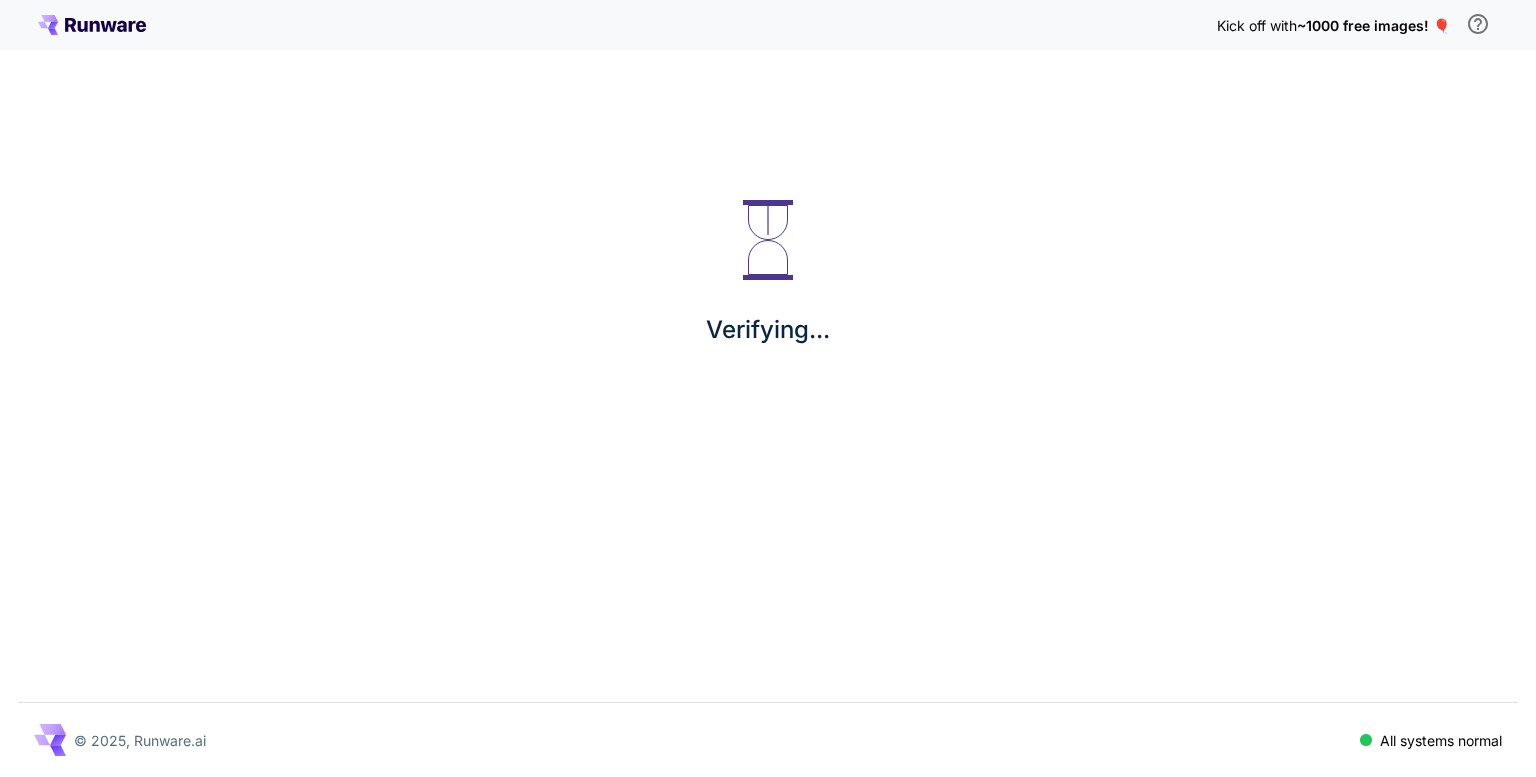 scroll, scrollTop: 0, scrollLeft: 0, axis: both 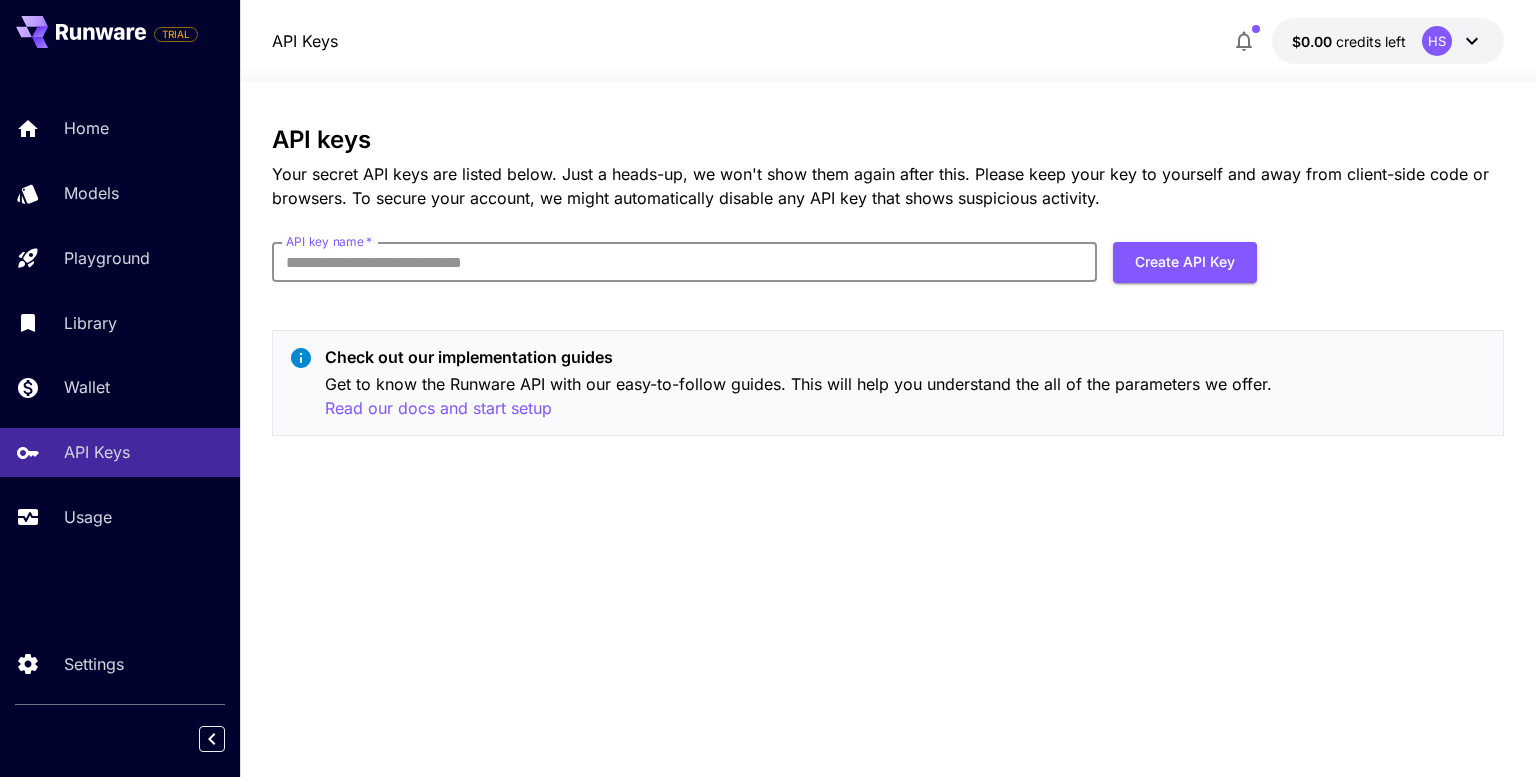 click on "API key name   *" at bounding box center [684, 262] 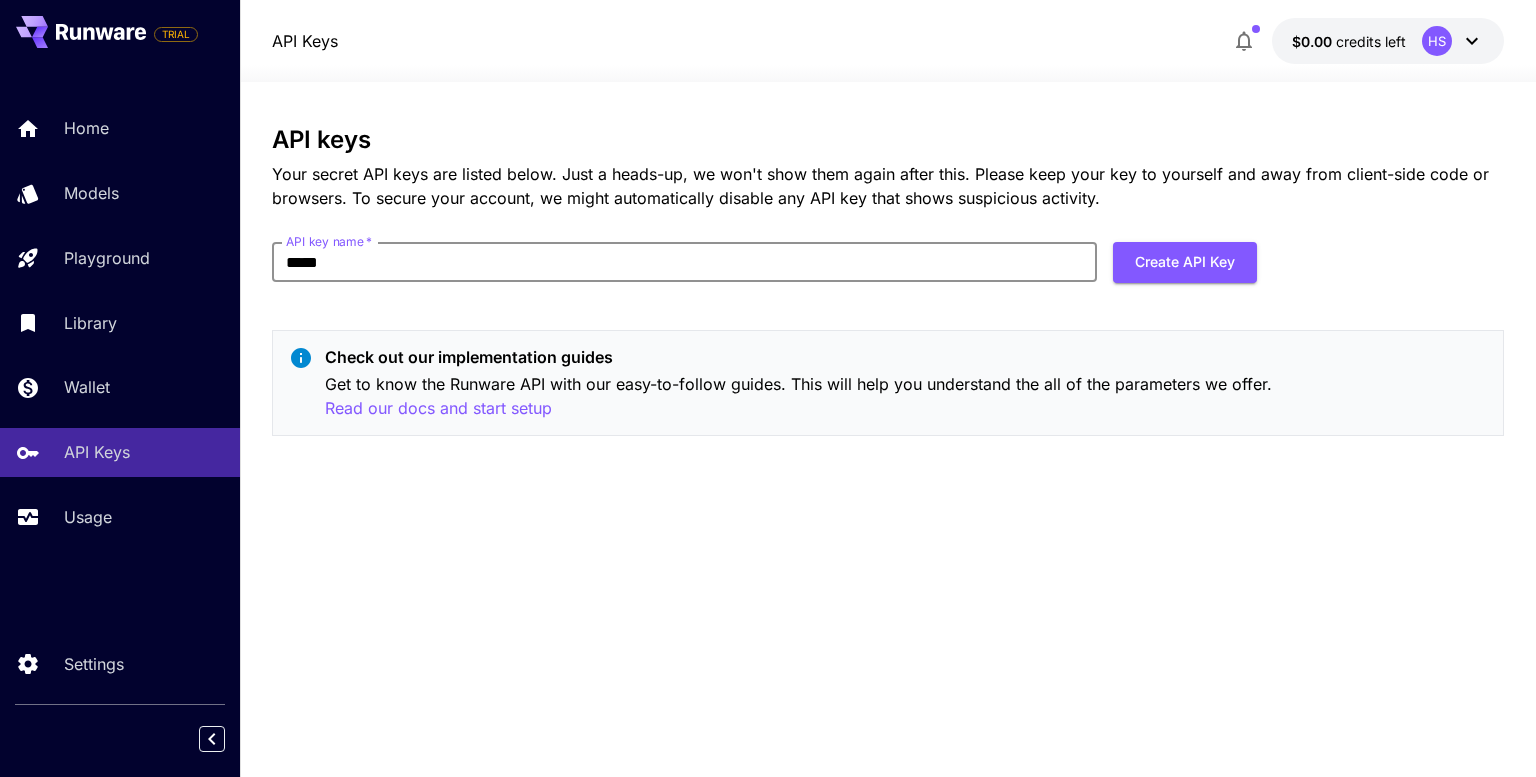 type on "*******" 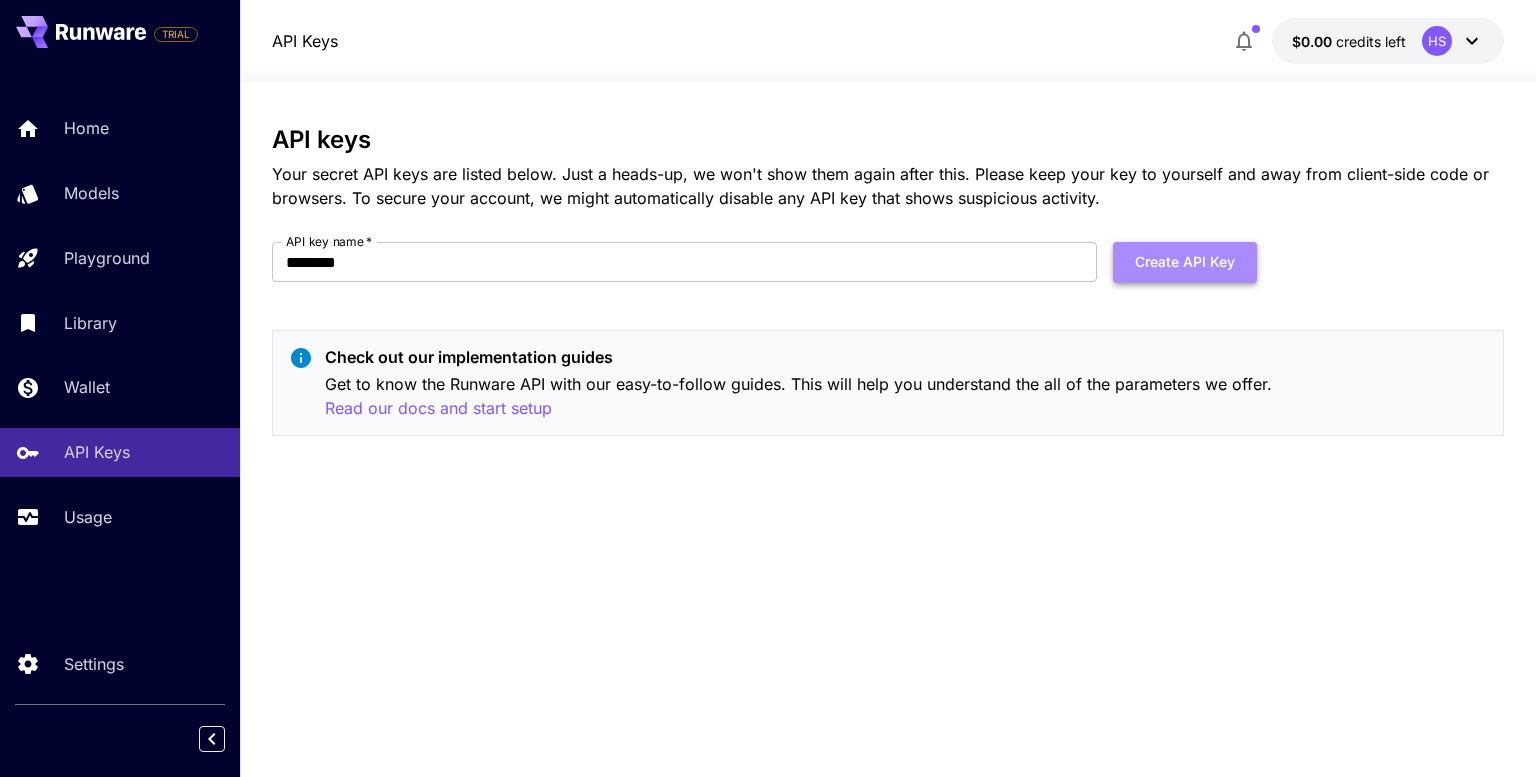 click on "Create API Key" at bounding box center [1185, 262] 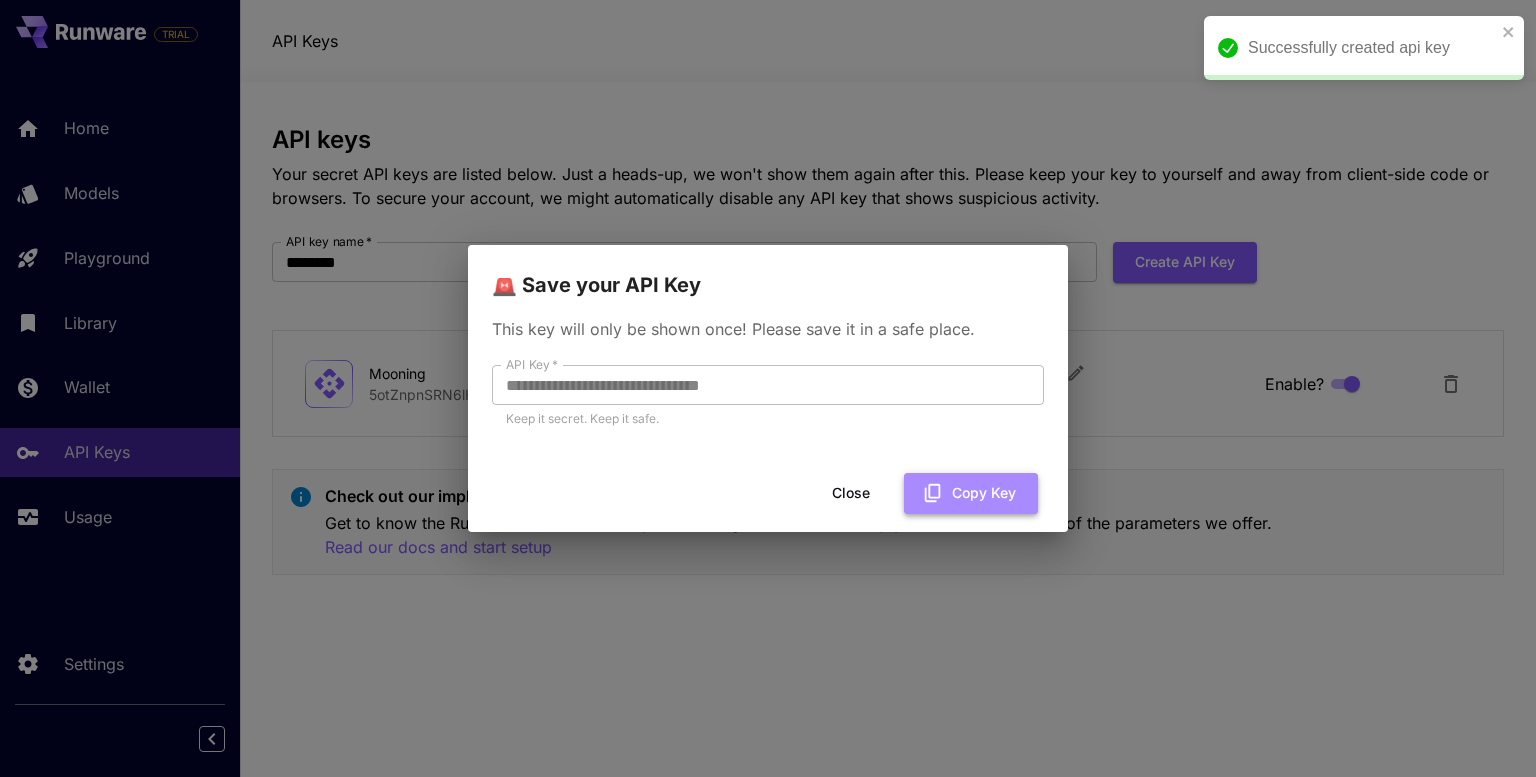 click on "Copy Key" at bounding box center (971, 493) 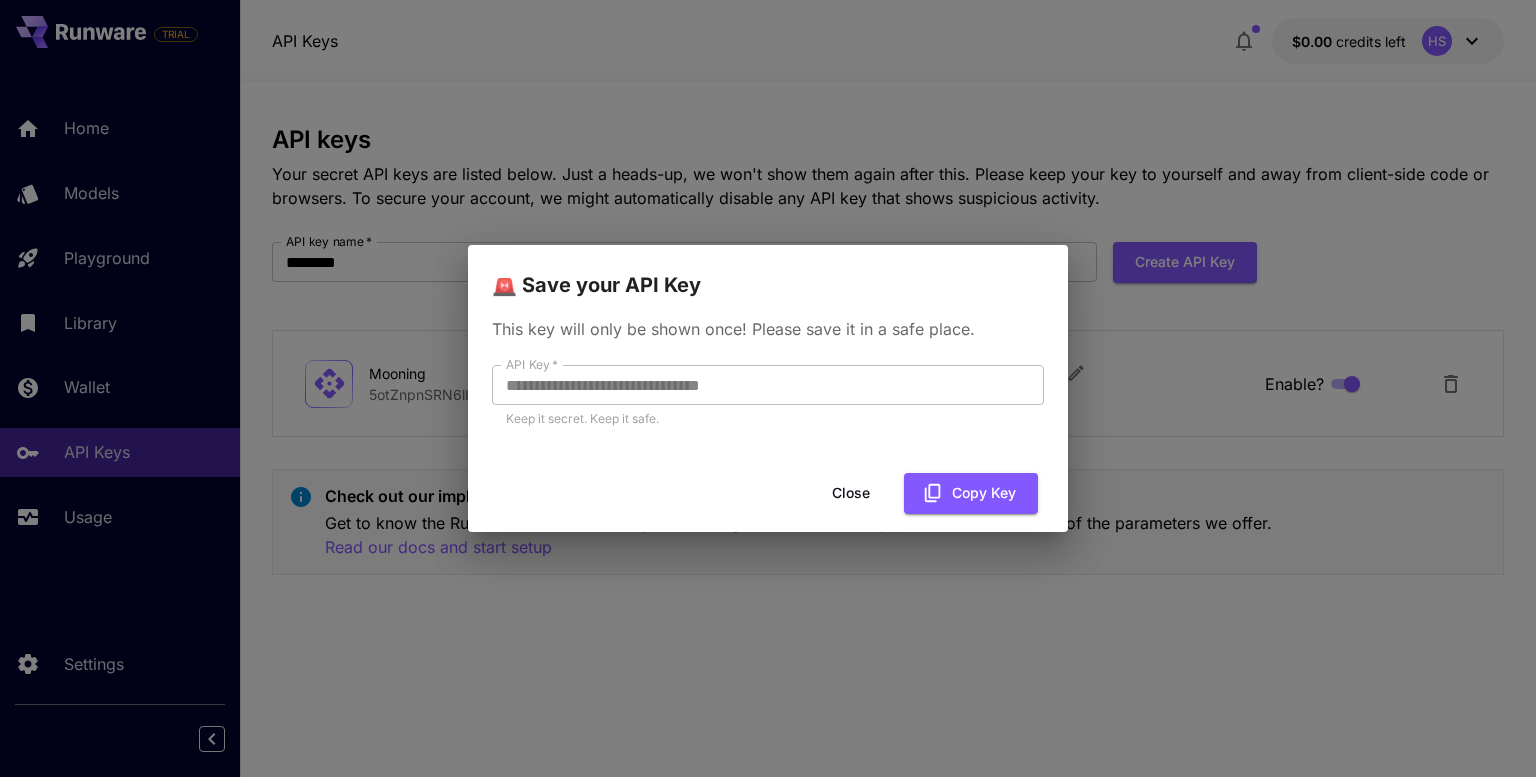 click on "Close" at bounding box center (851, 493) 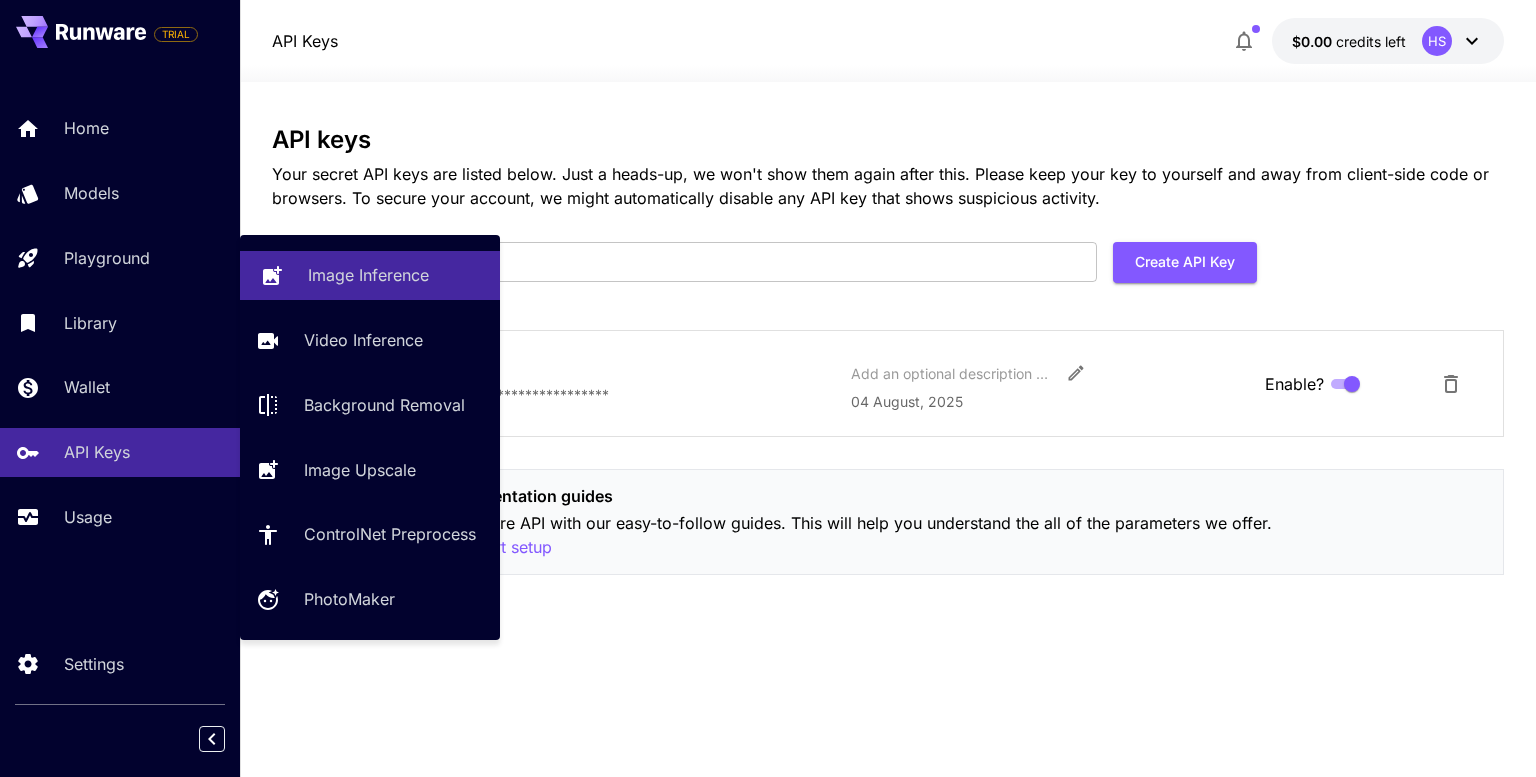 click on "Image Inference" at bounding box center (368, 275) 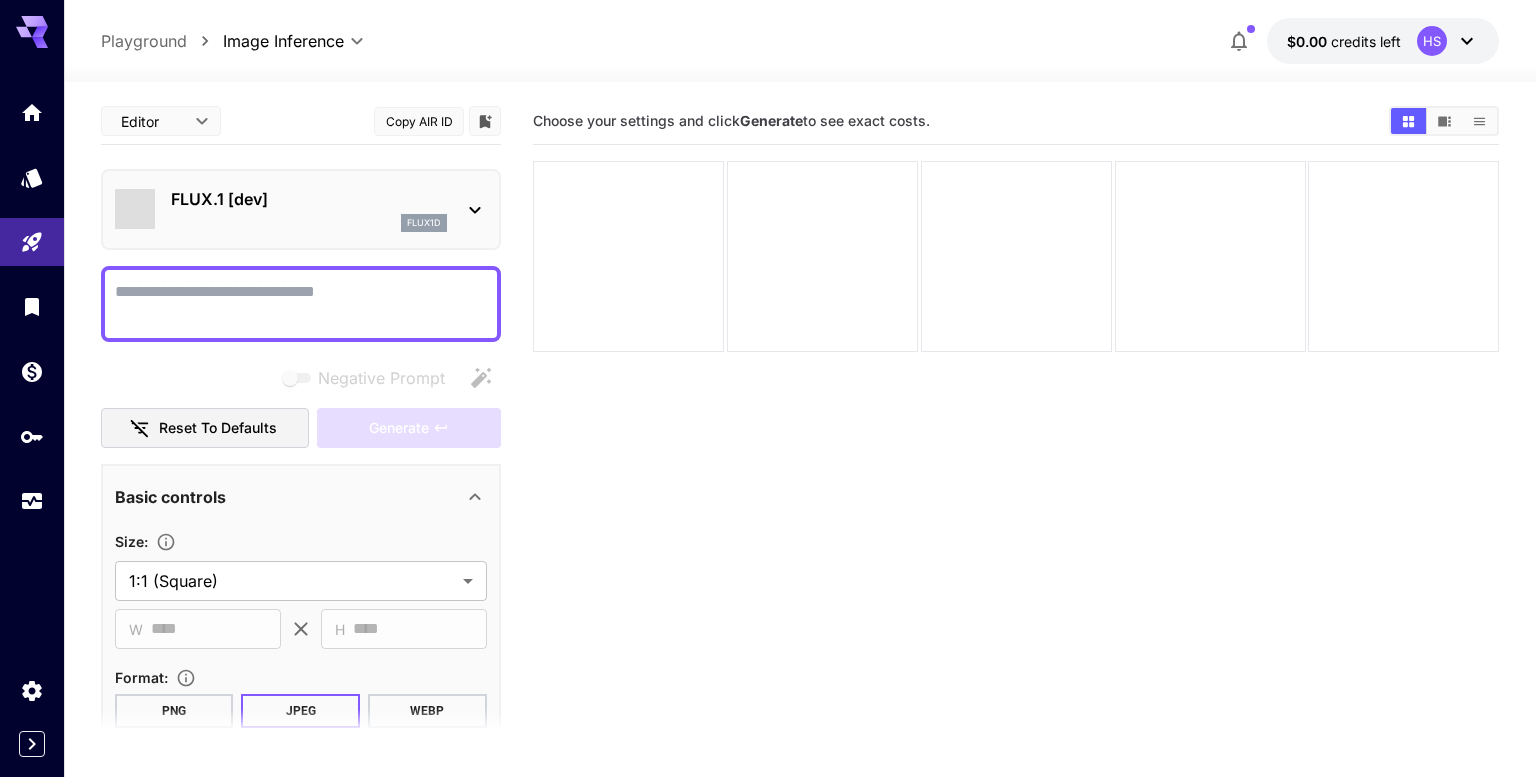 type on "**********" 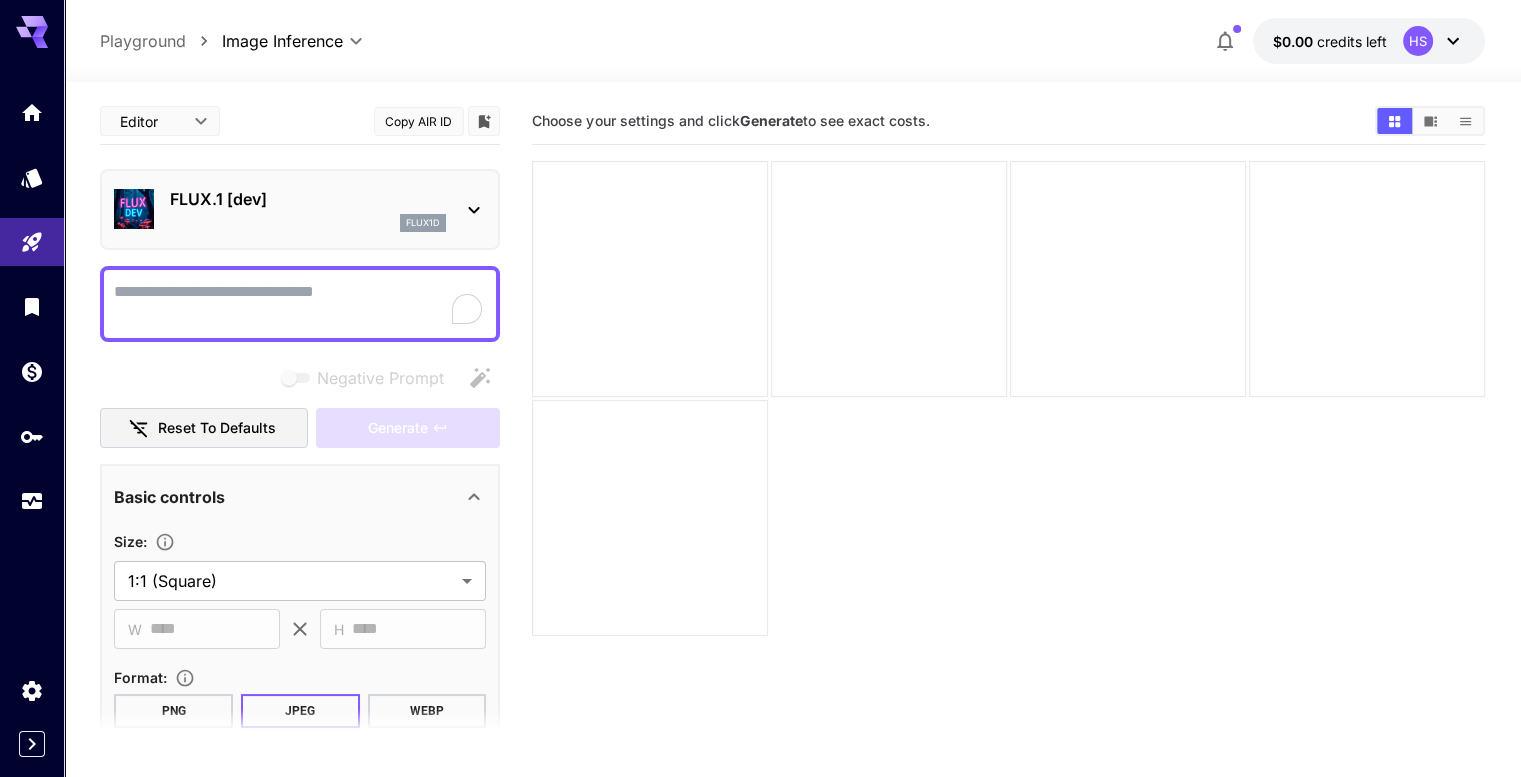 click on "FLUX.1 [dev]" at bounding box center [308, 199] 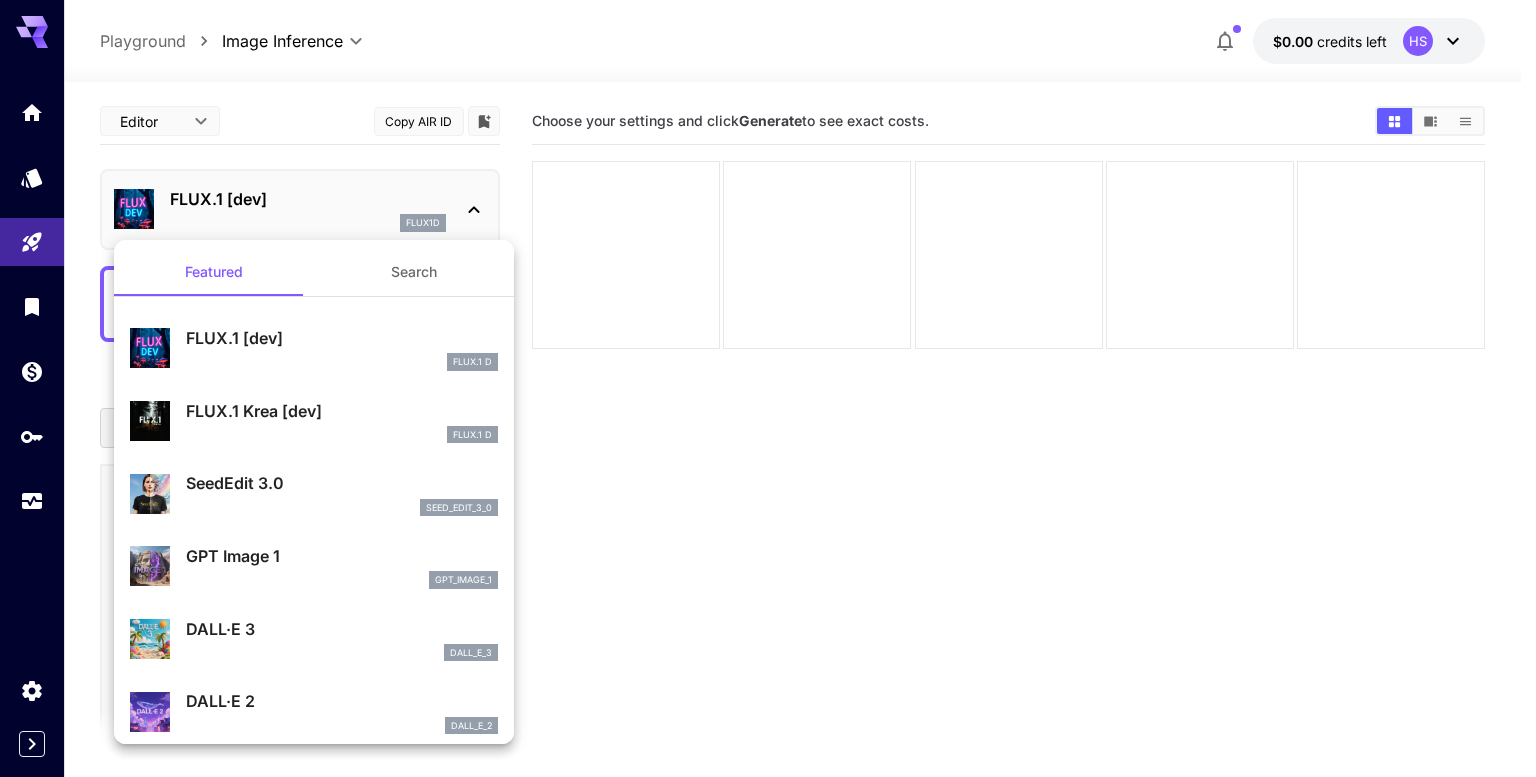 click at bounding box center [768, 388] 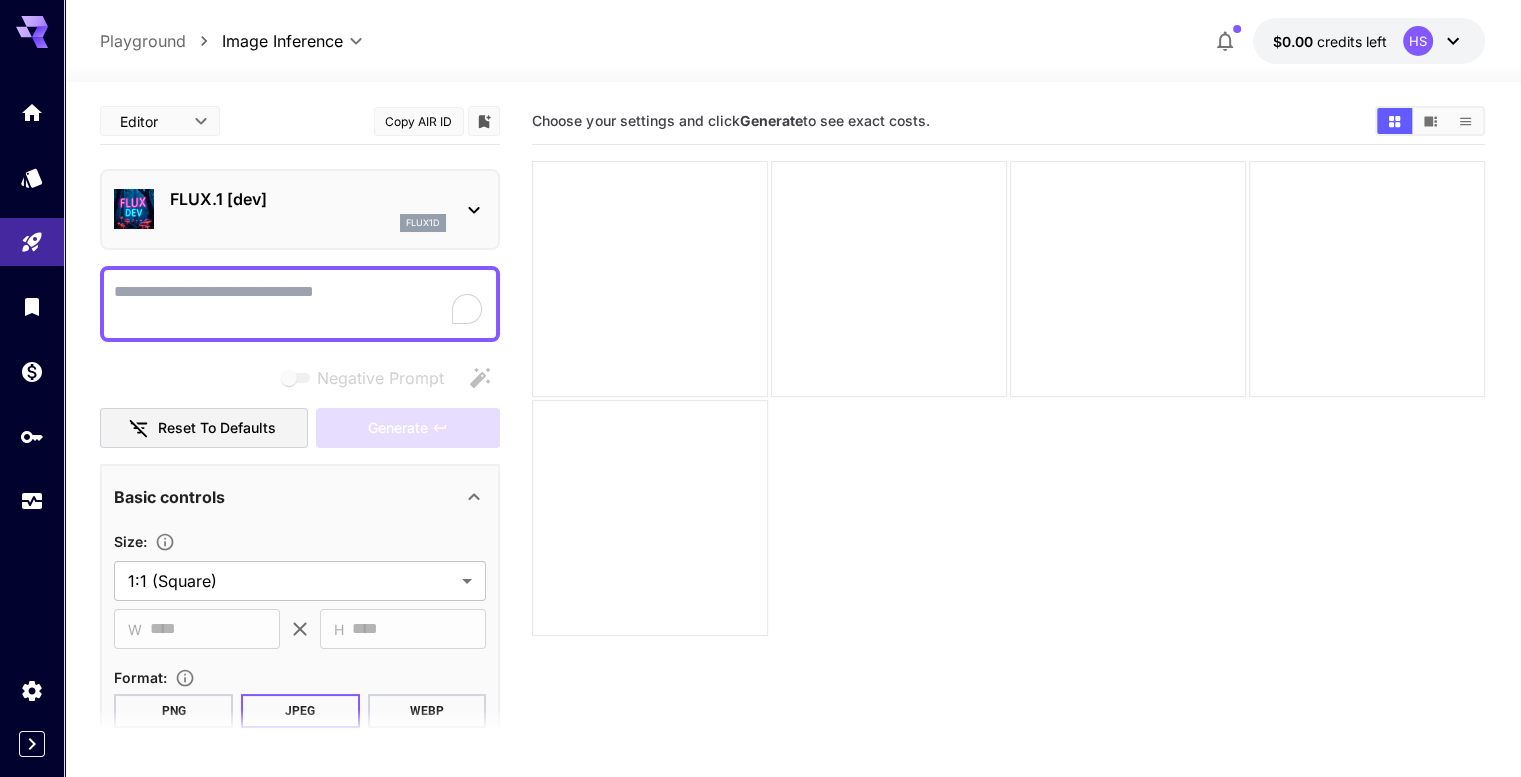 click on "FLUX.1 [dev]" at bounding box center (308, 199) 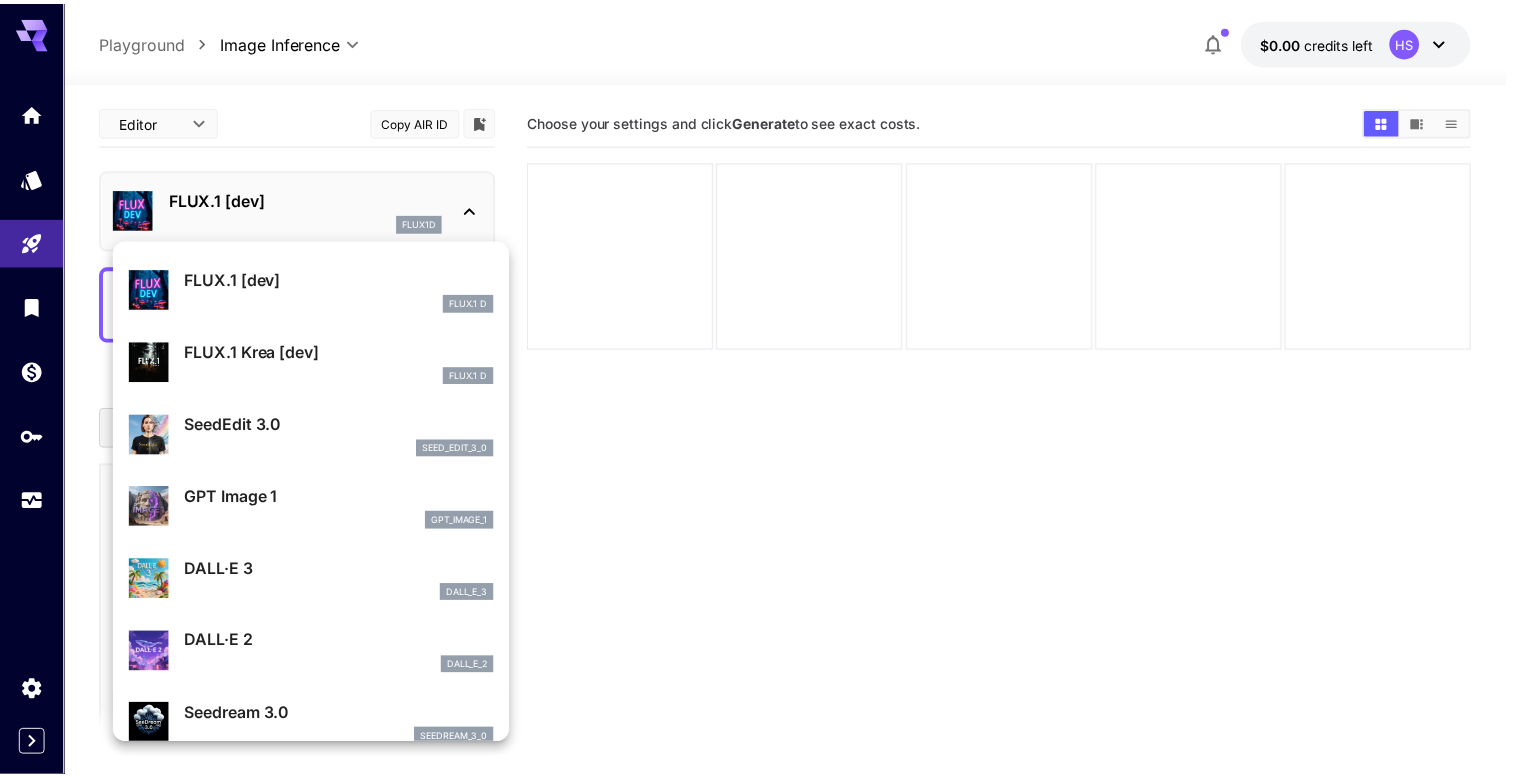 scroll, scrollTop: 123, scrollLeft: 0, axis: vertical 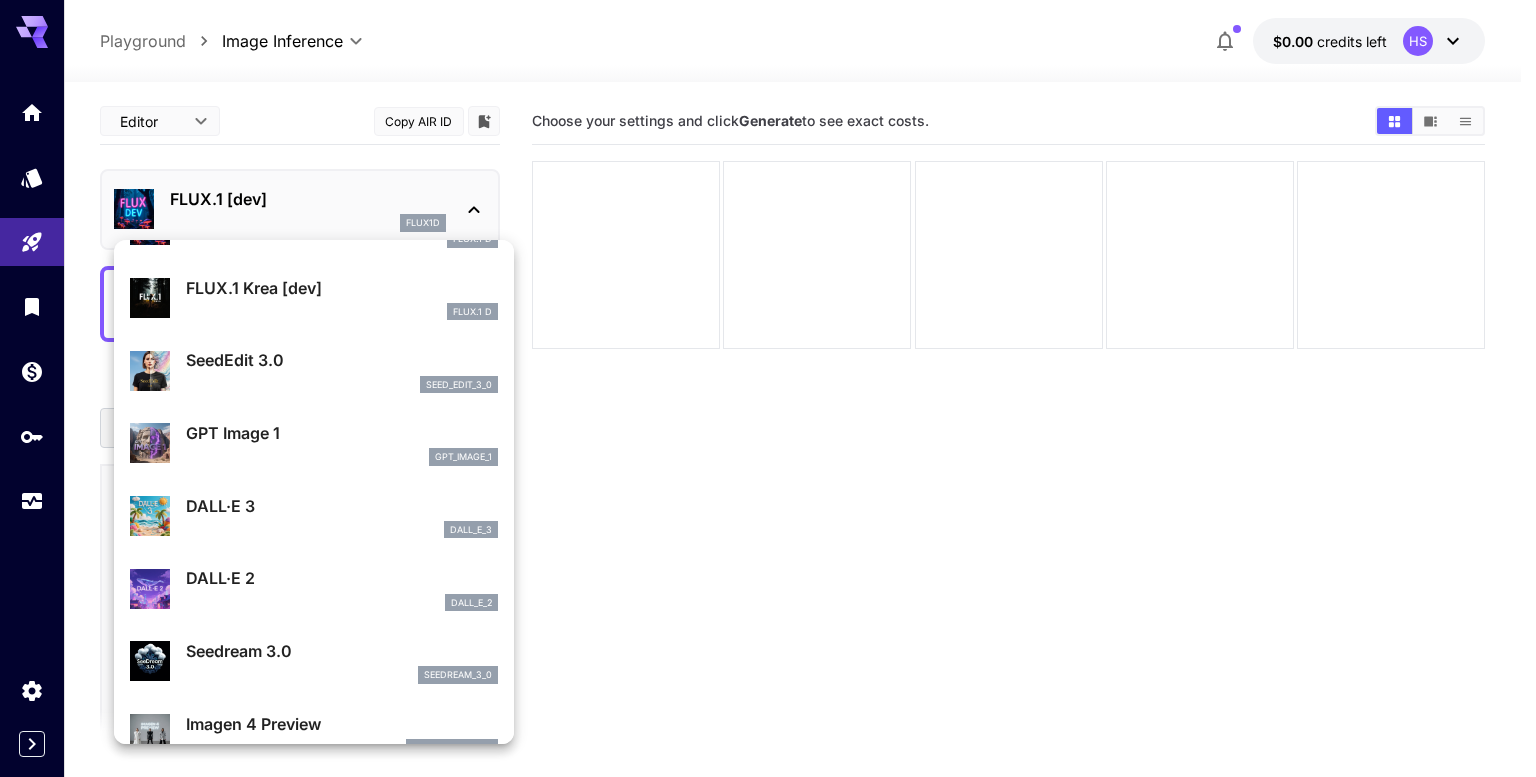 click on "SeedEdit 3.0 seed_edit_3_0" at bounding box center (314, 370) 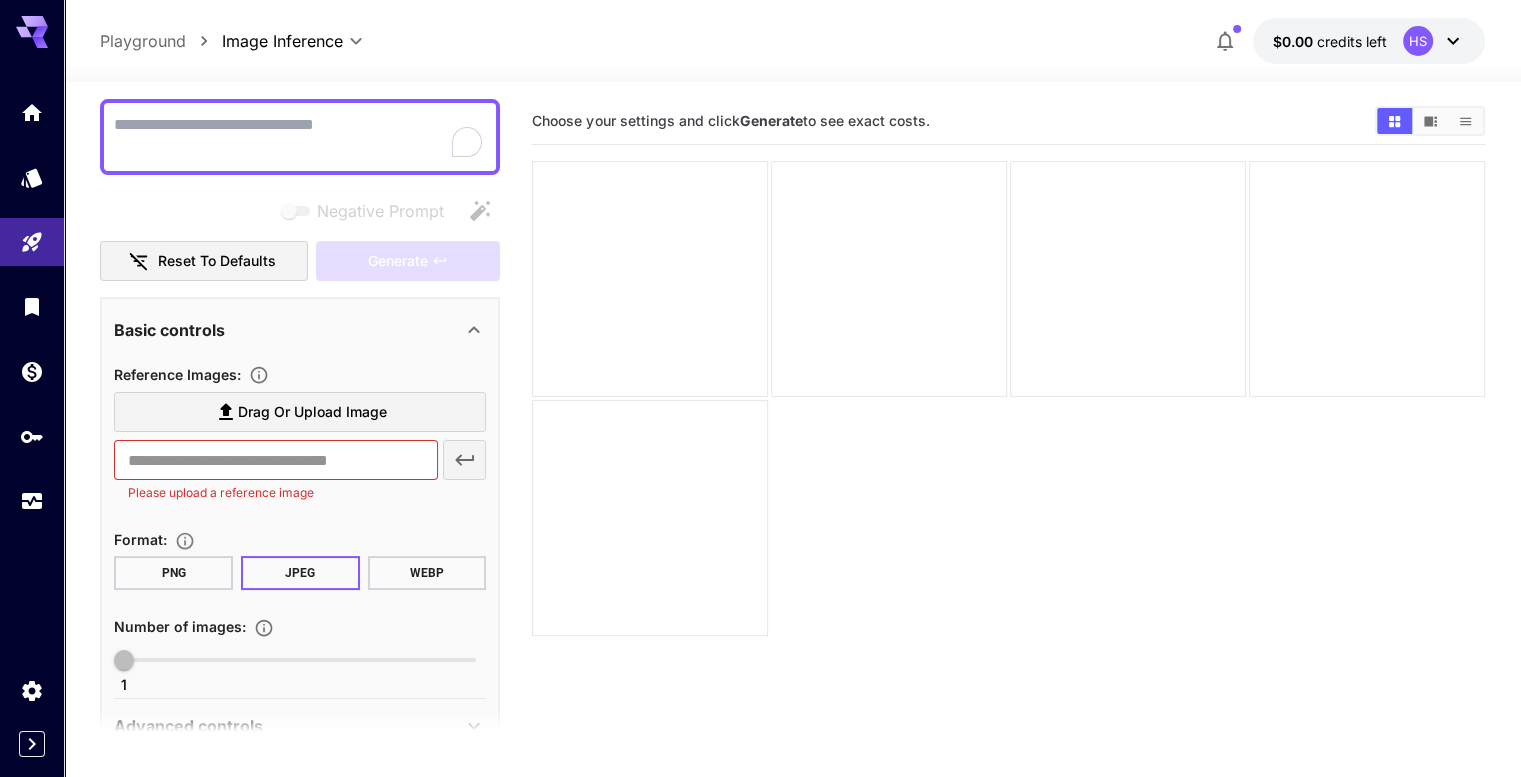 scroll, scrollTop: 168, scrollLeft: 0, axis: vertical 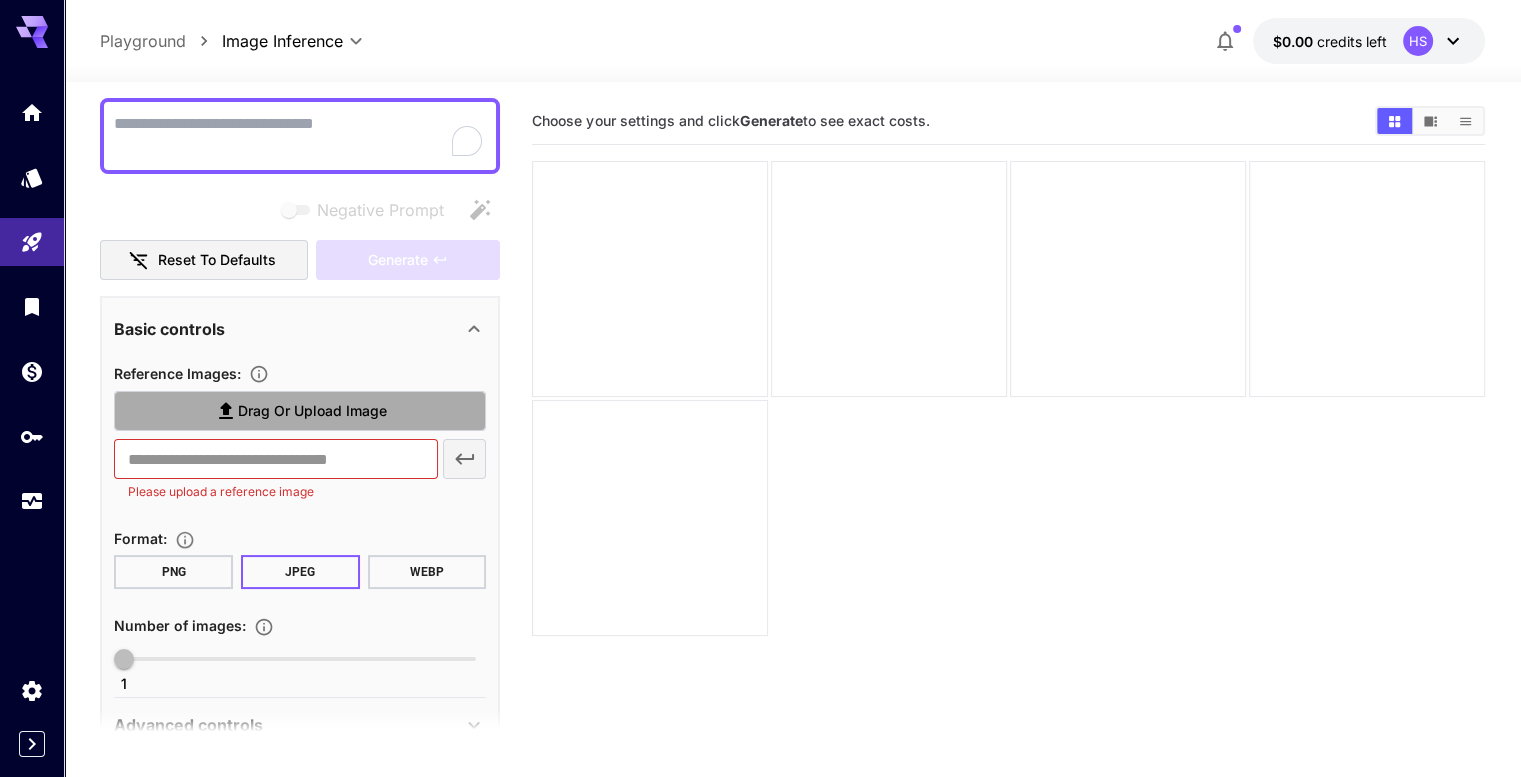 click on "Drag or upload image" at bounding box center [312, 411] 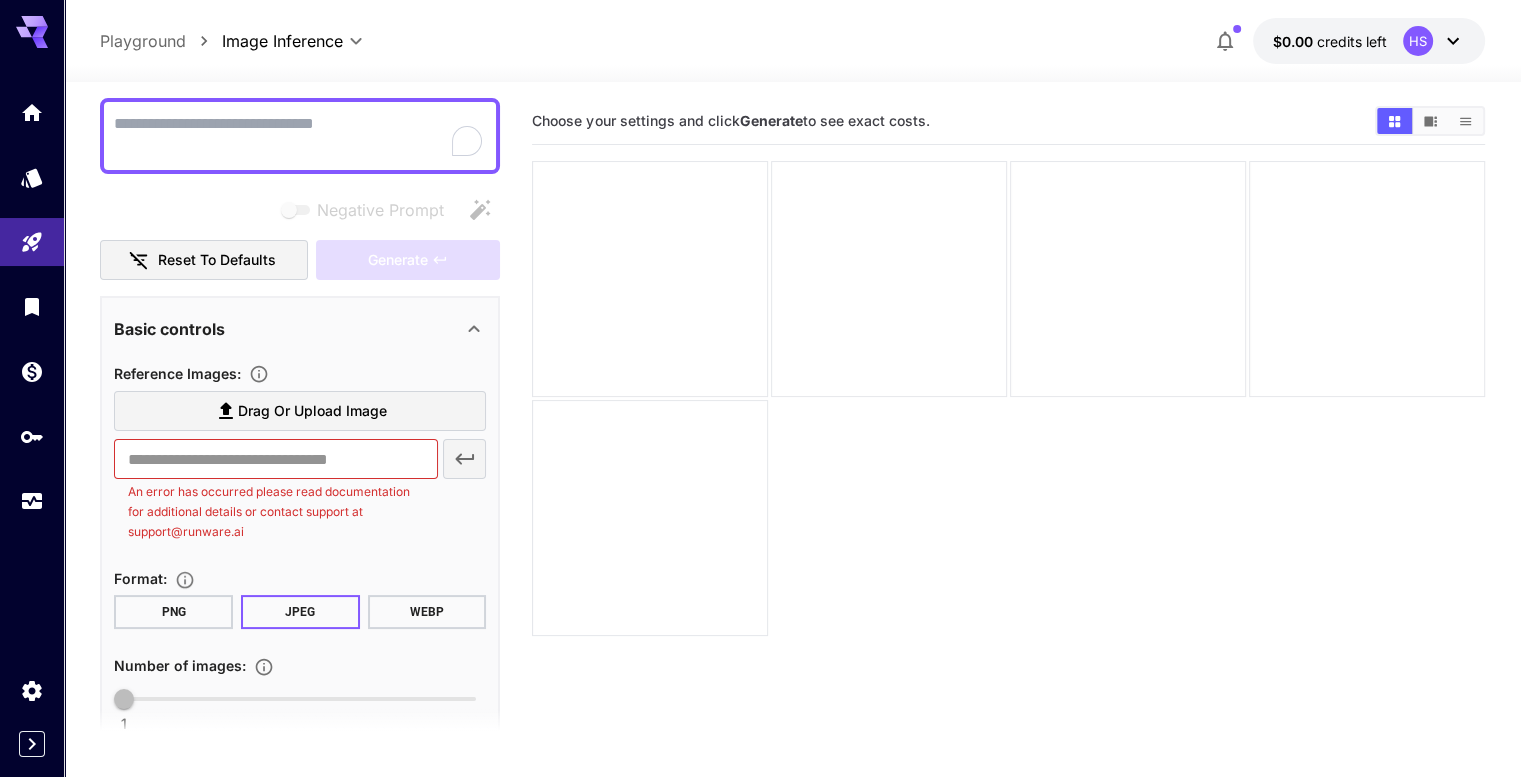 click on "PNG" at bounding box center [173, 612] 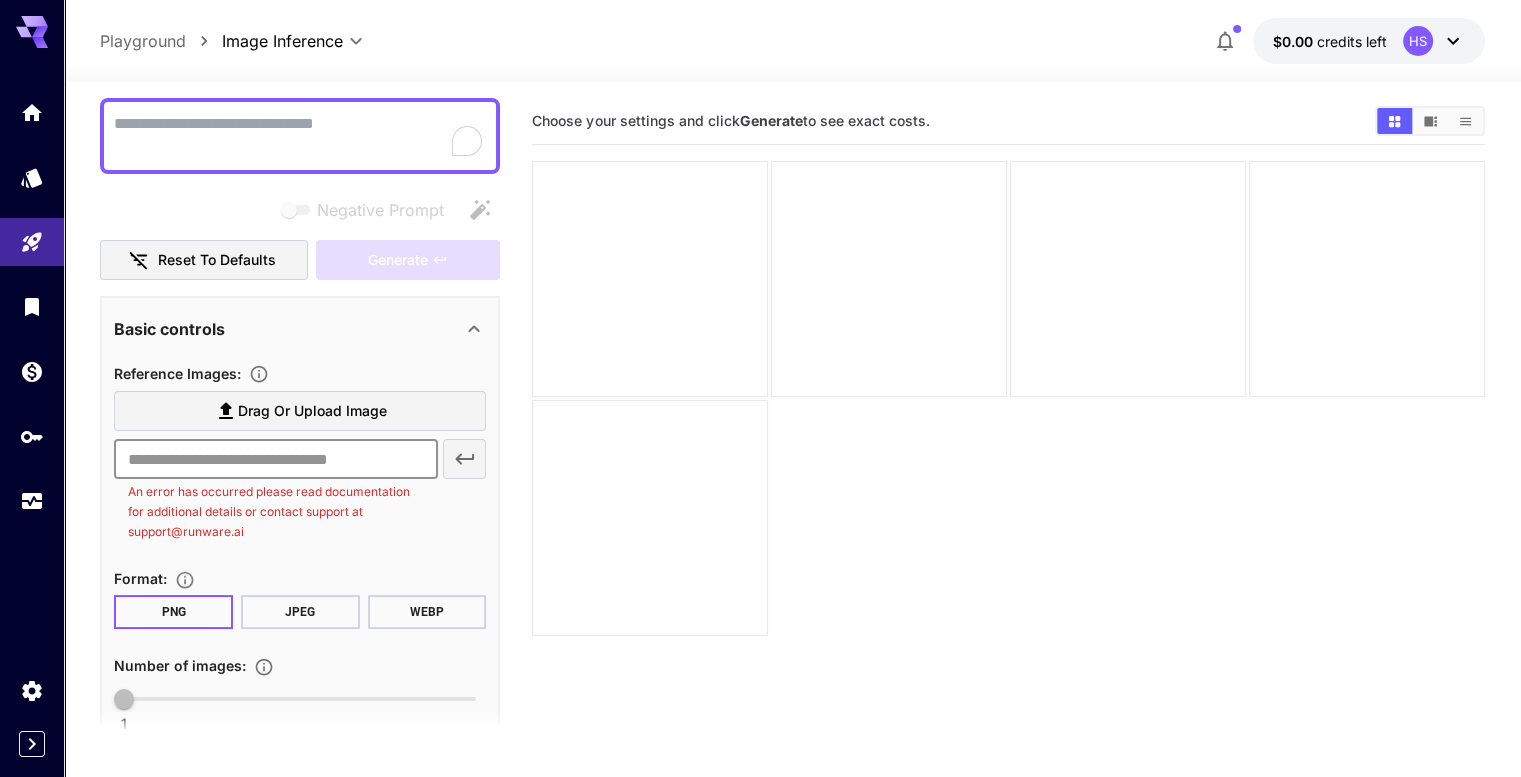 click at bounding box center (275, 459) 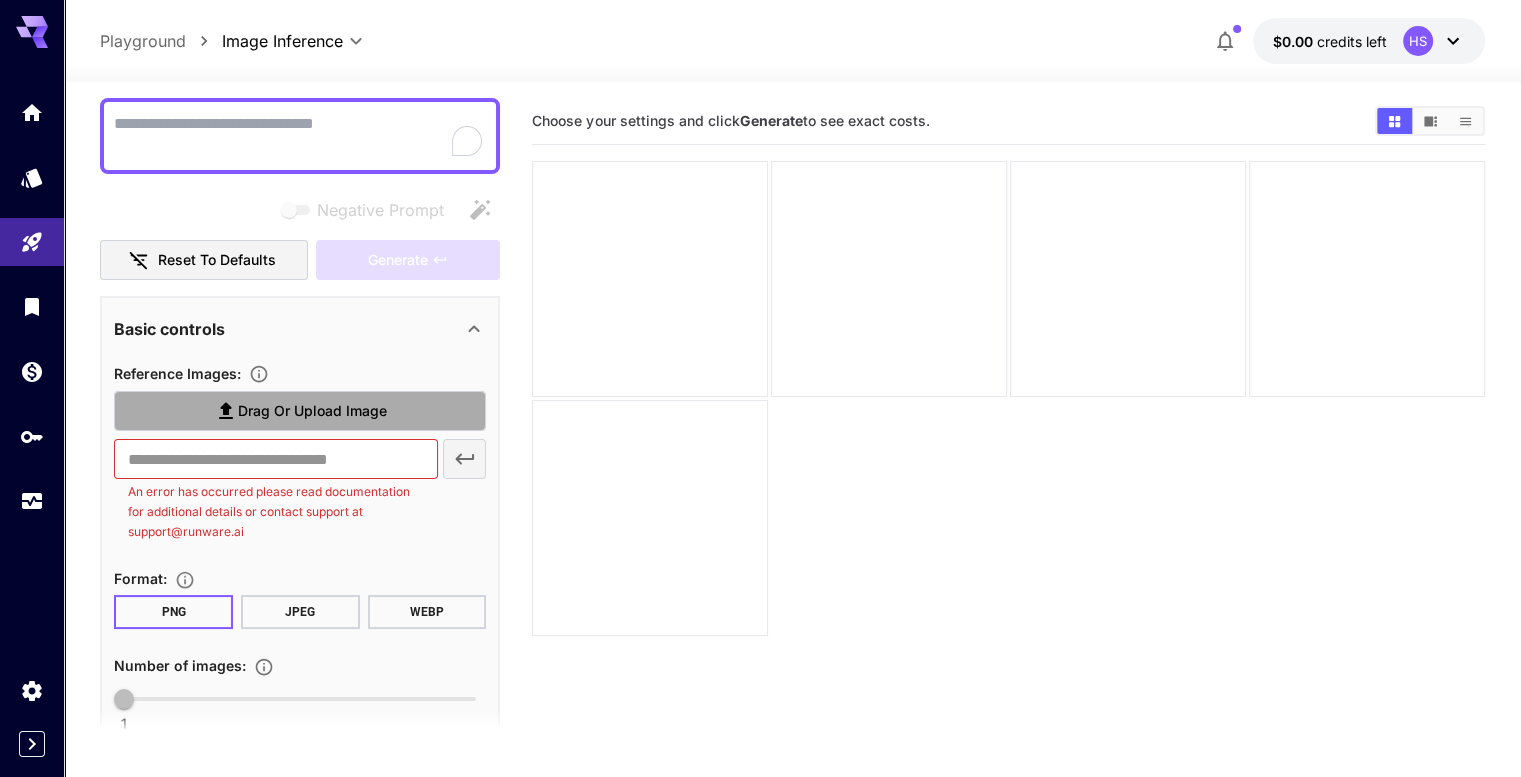 click on "Drag or upload image" at bounding box center (300, 411) 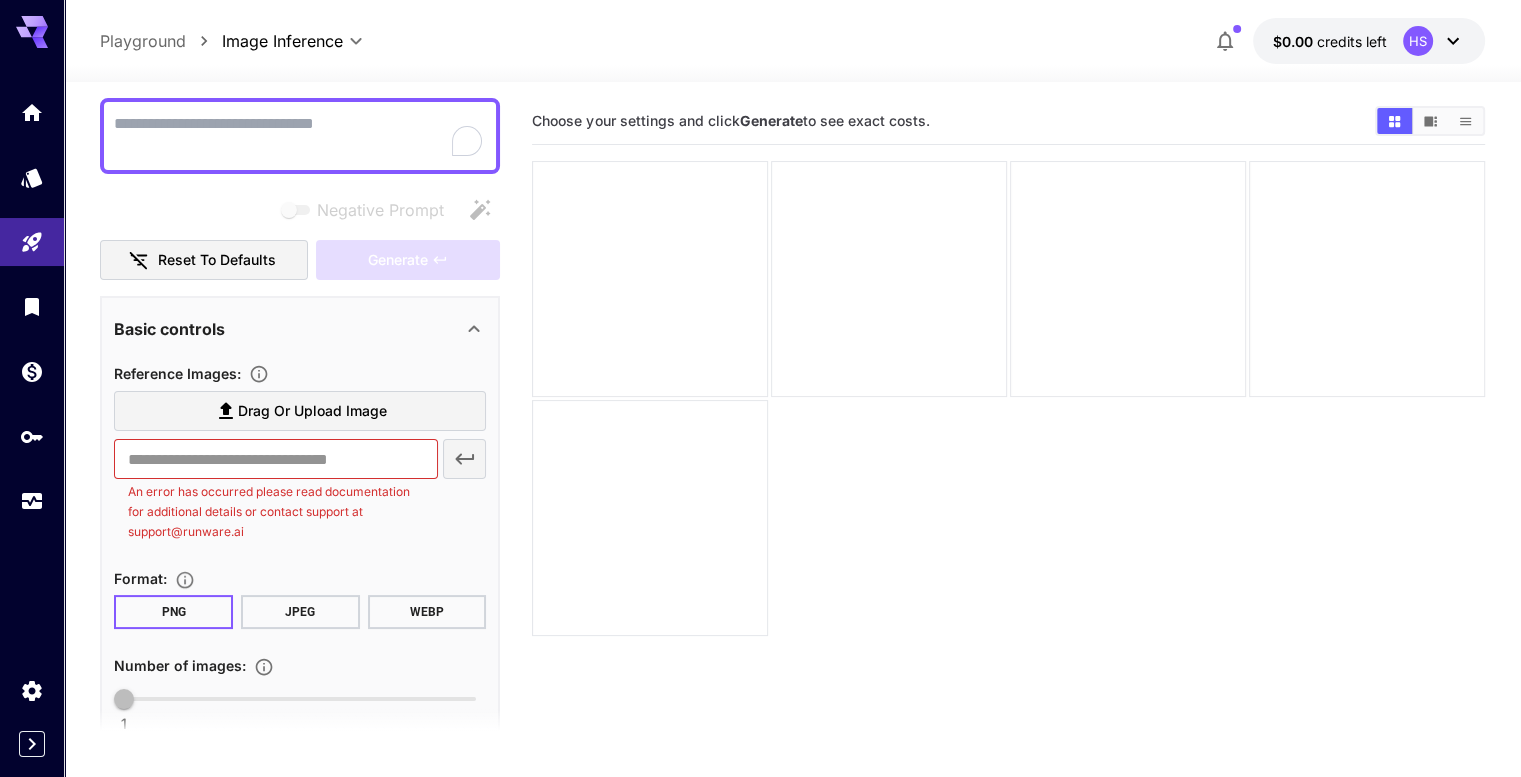 click on "JPEG" at bounding box center (300, 612) 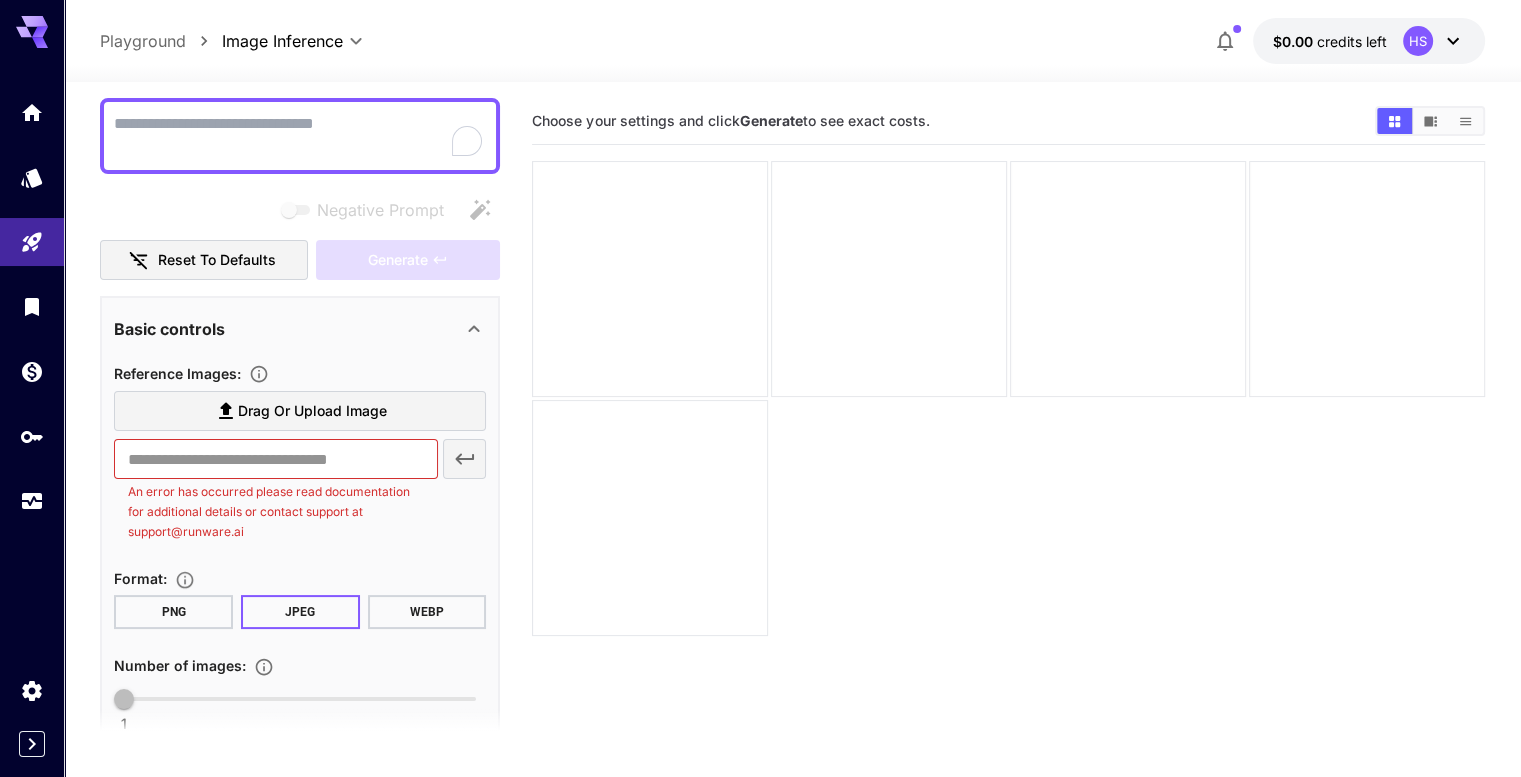click on "Drag or upload image" at bounding box center [312, 411] 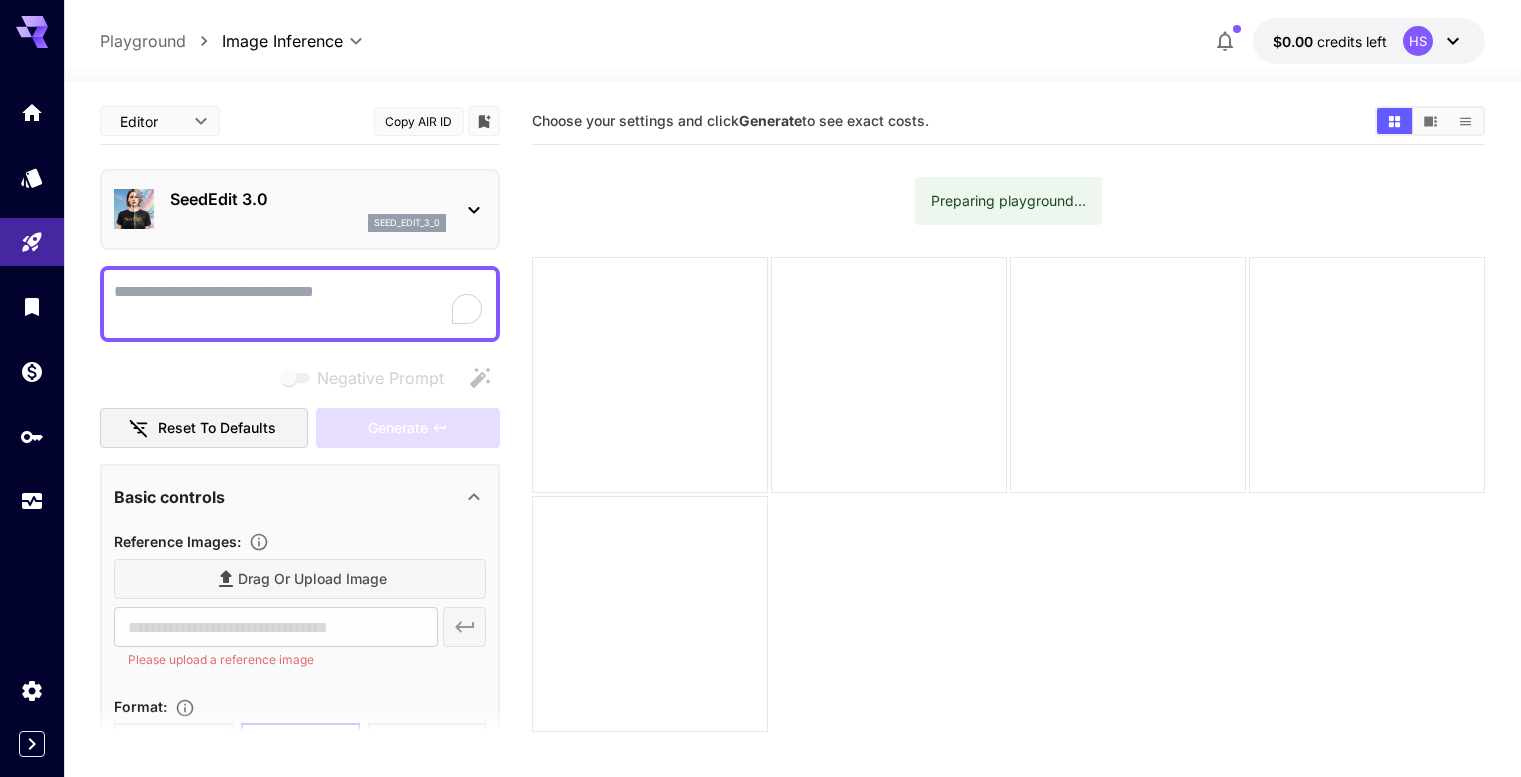 scroll, scrollTop: 0, scrollLeft: 0, axis: both 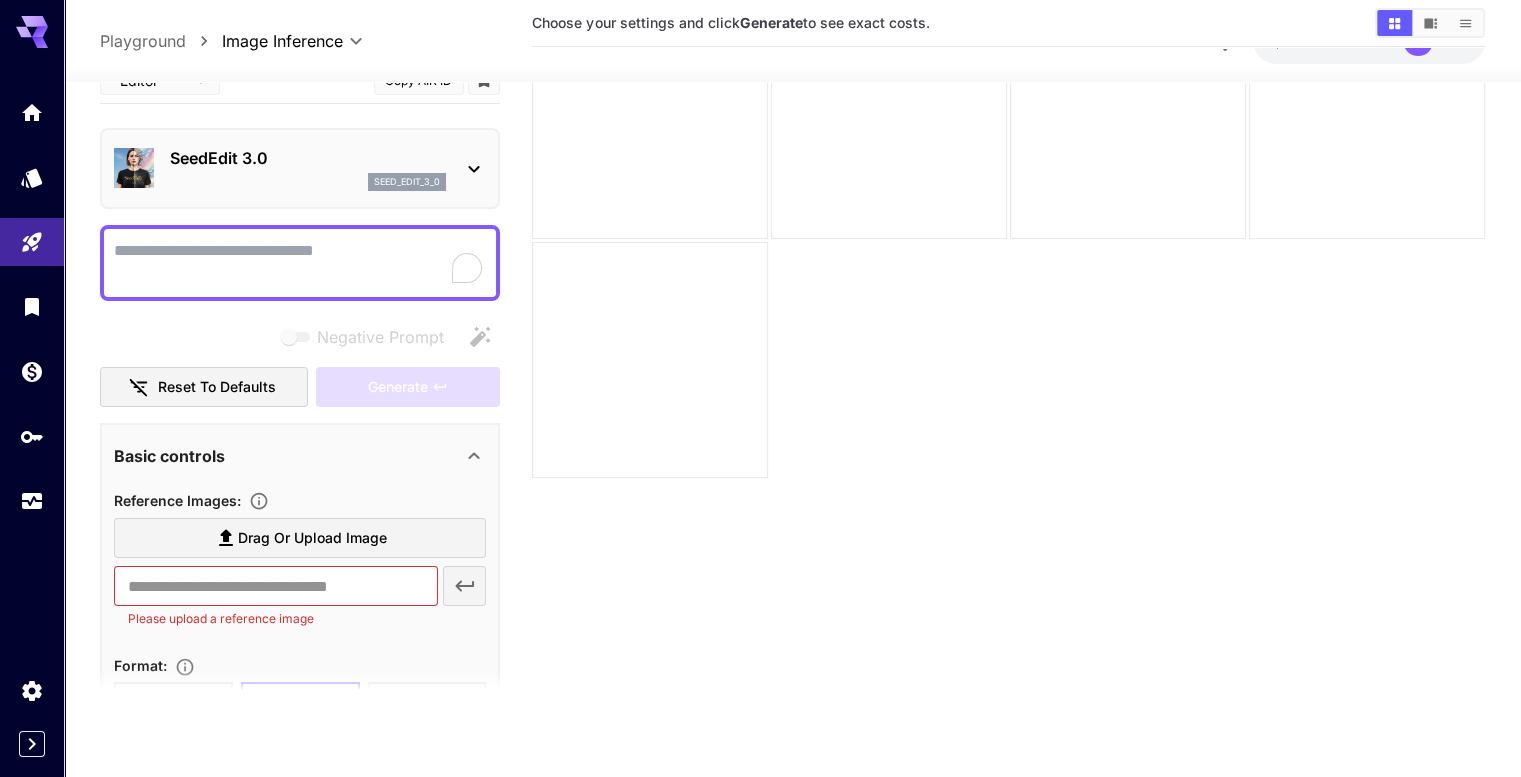 click at bounding box center [467, 267] 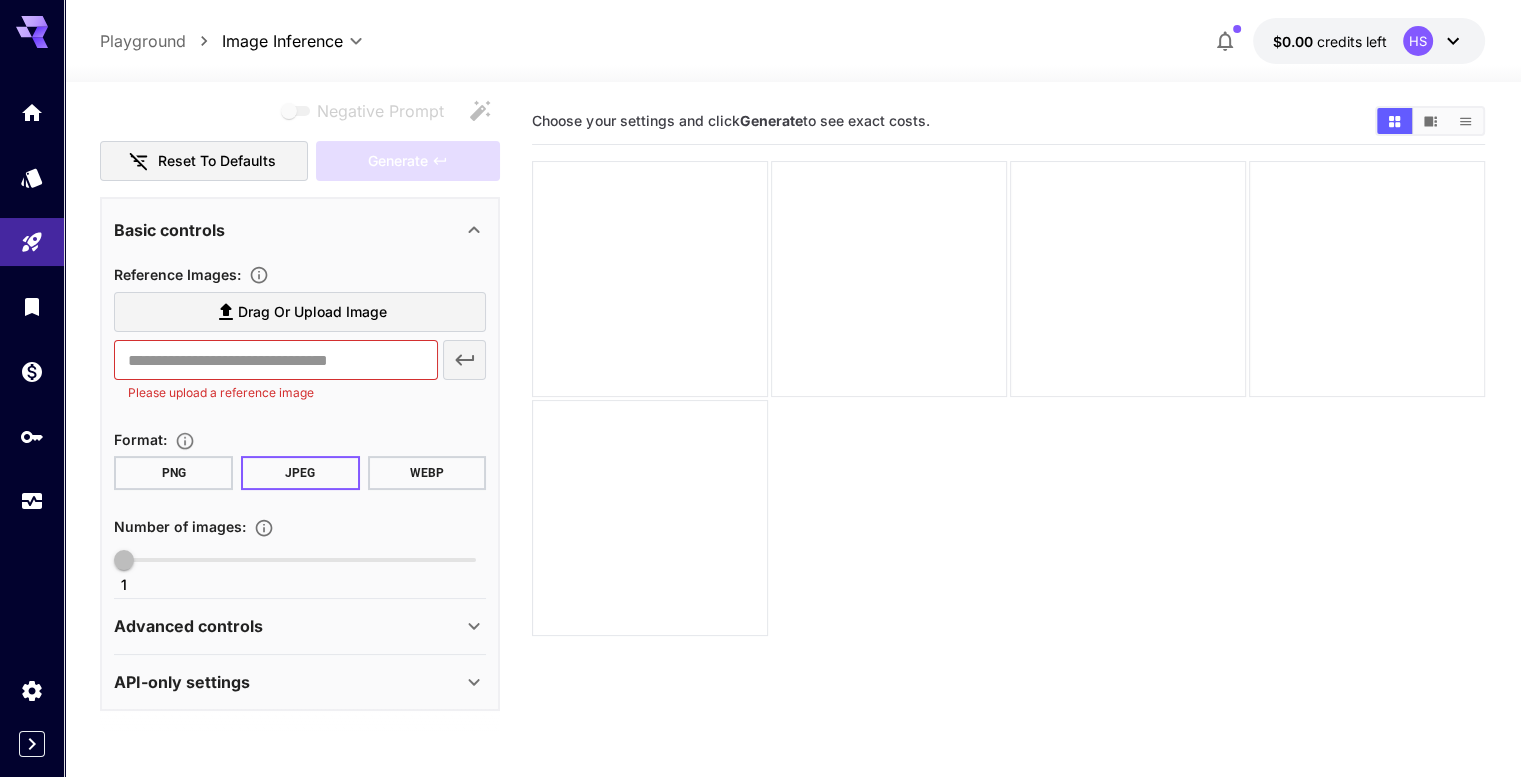 scroll, scrollTop: 0, scrollLeft: 0, axis: both 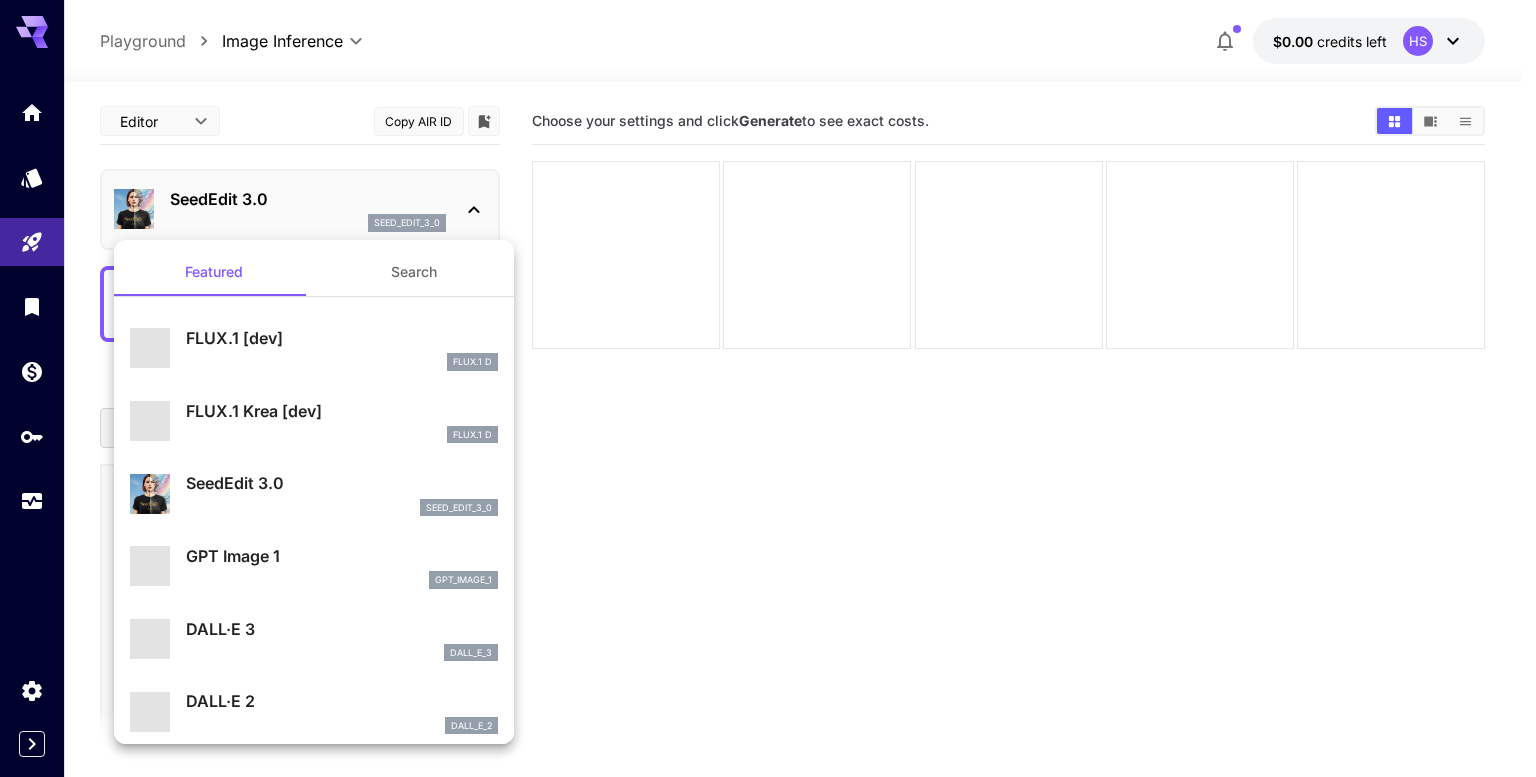 click on "FLUX.1 Krea [dev]" at bounding box center [342, 411] 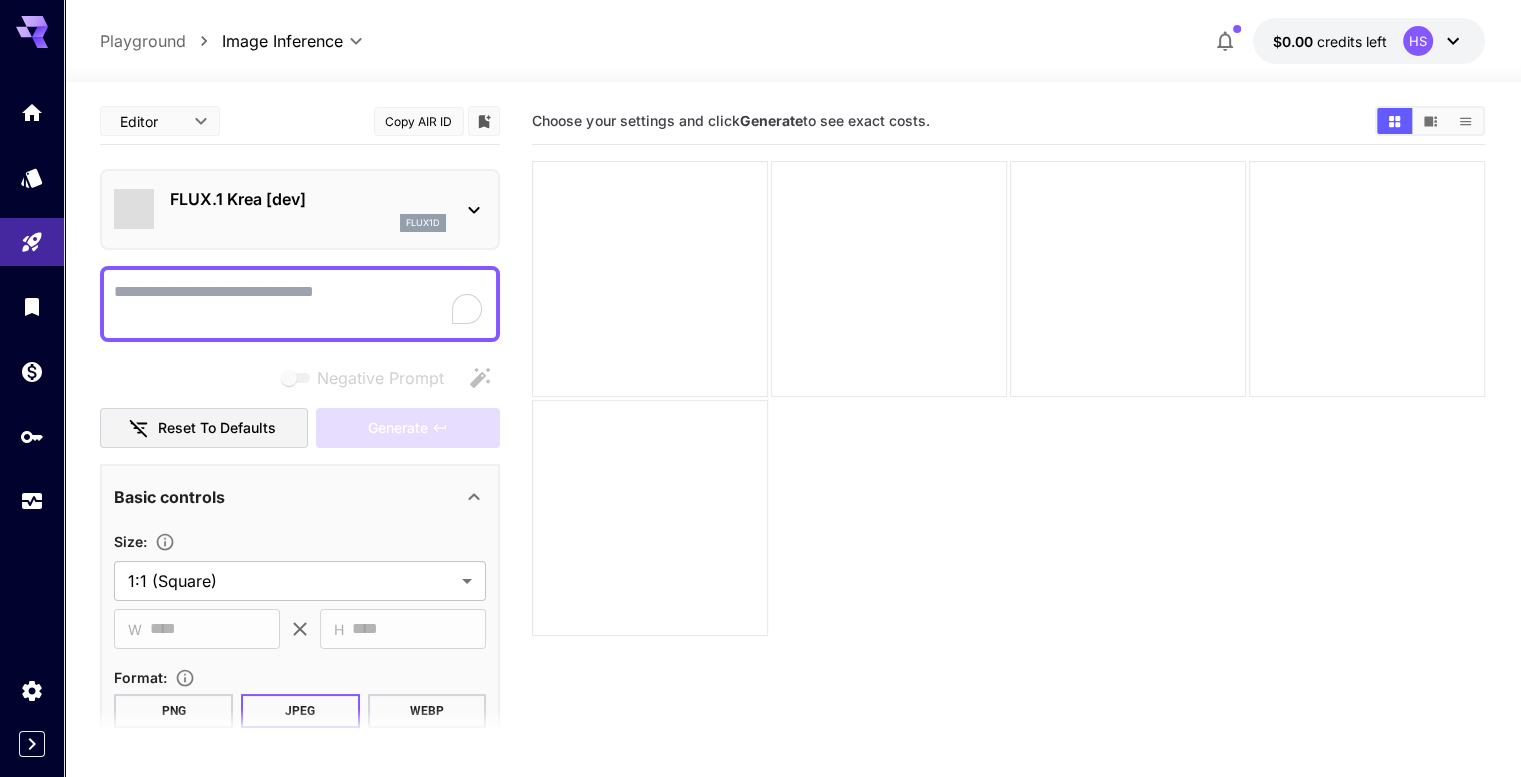 type on "***" 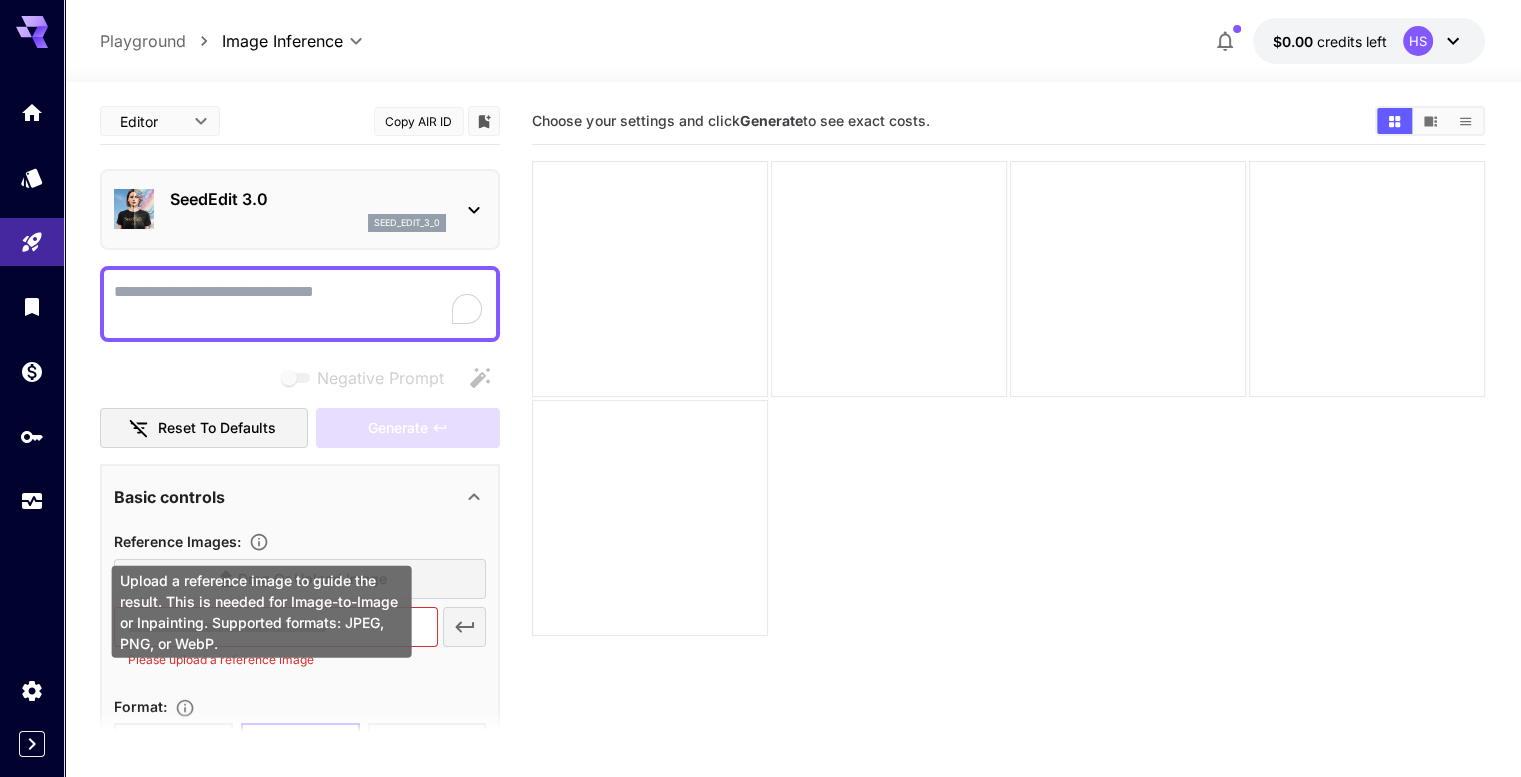 scroll, scrollTop: 158, scrollLeft: 0, axis: vertical 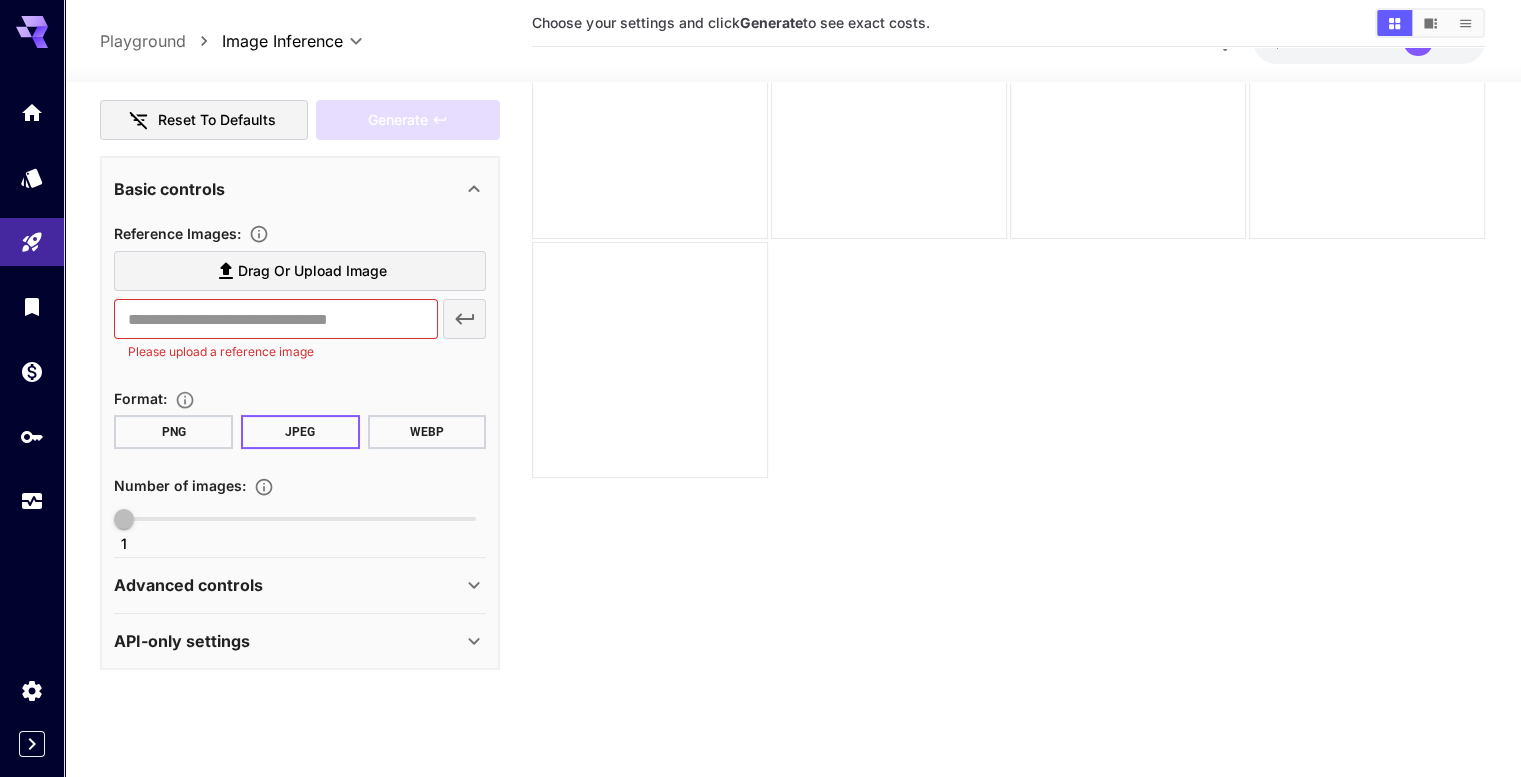 click on "Drag or upload image" at bounding box center (312, 271) 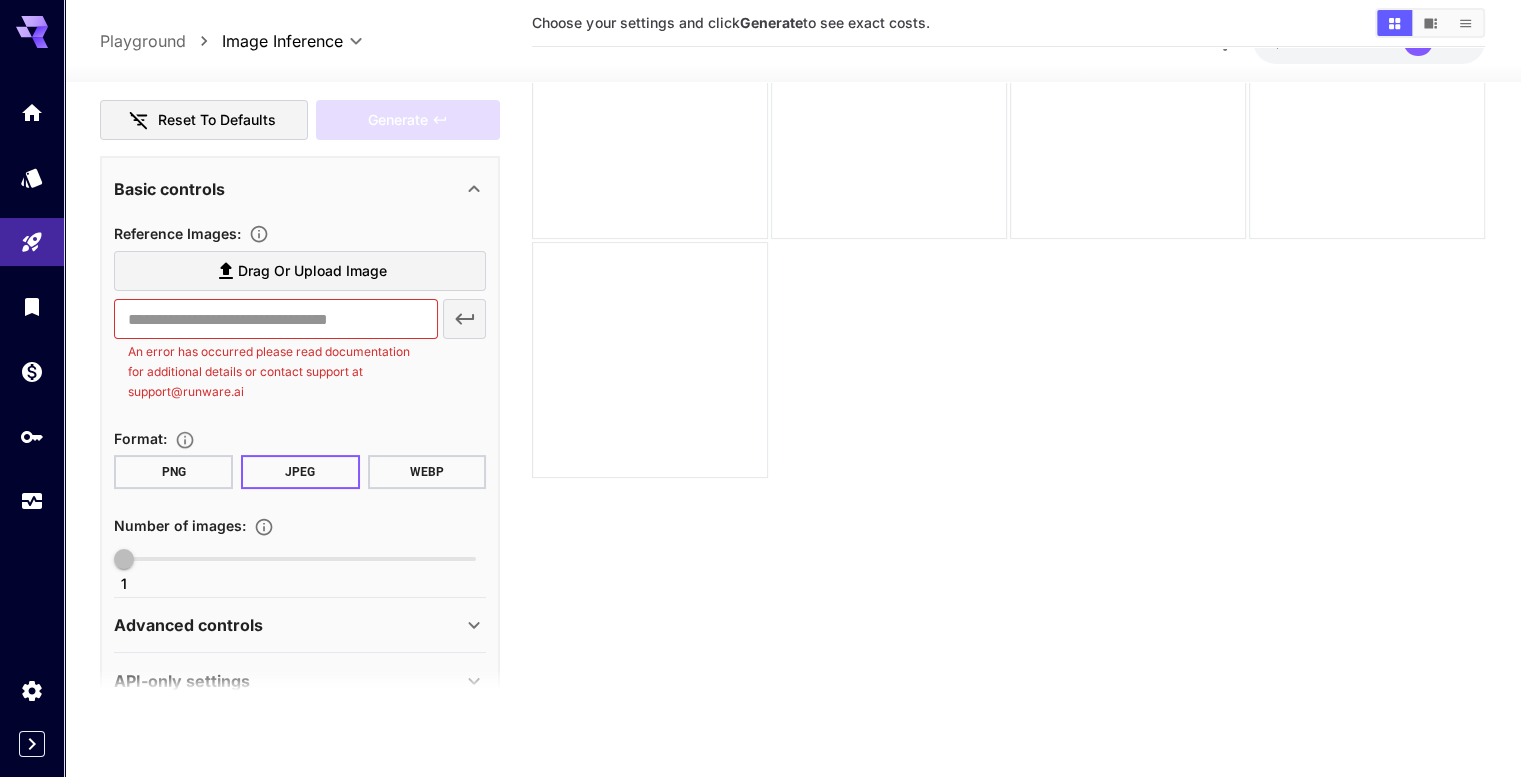 scroll, scrollTop: 307, scrollLeft: 0, axis: vertical 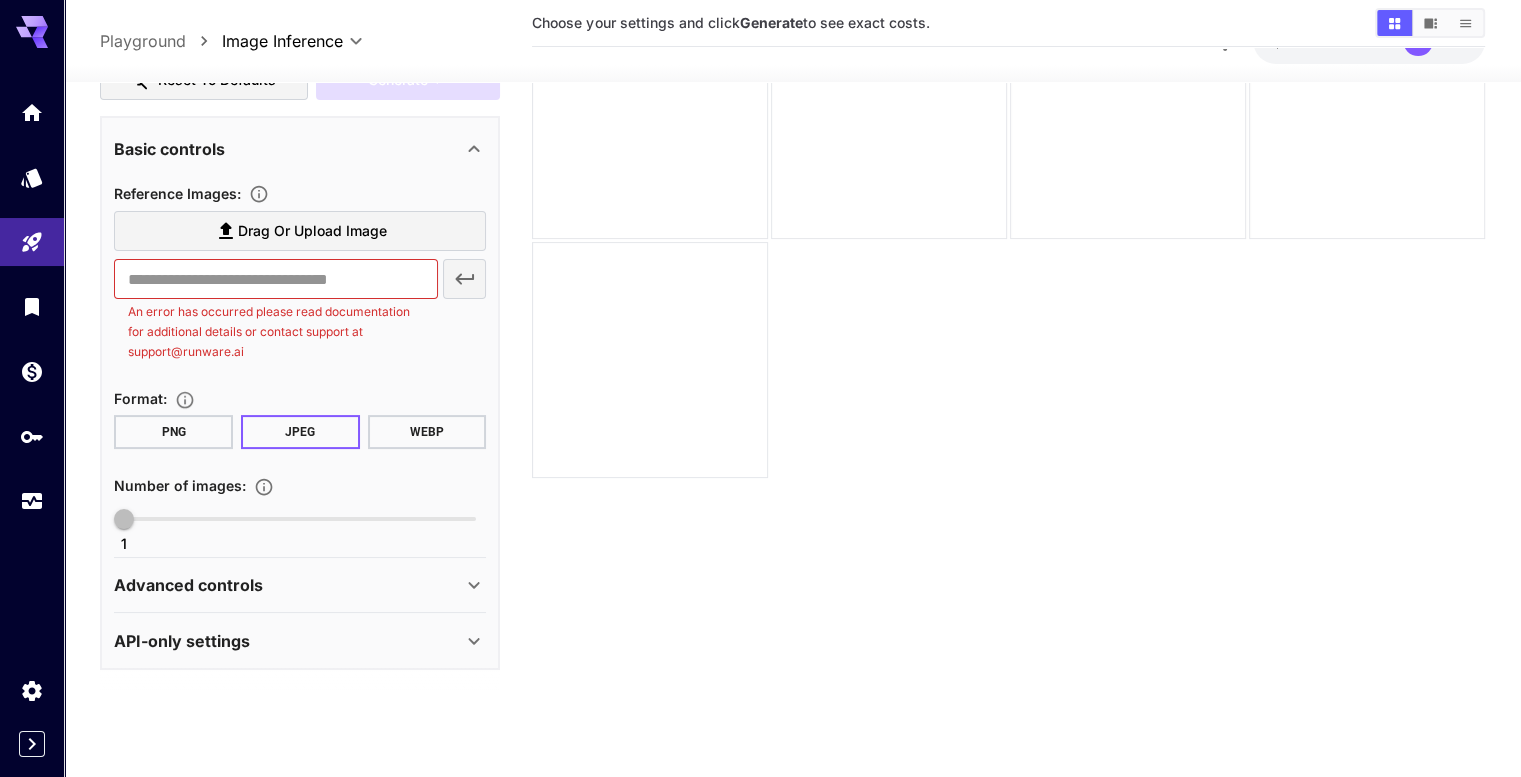 click on "API-only settings" at bounding box center [288, 640] 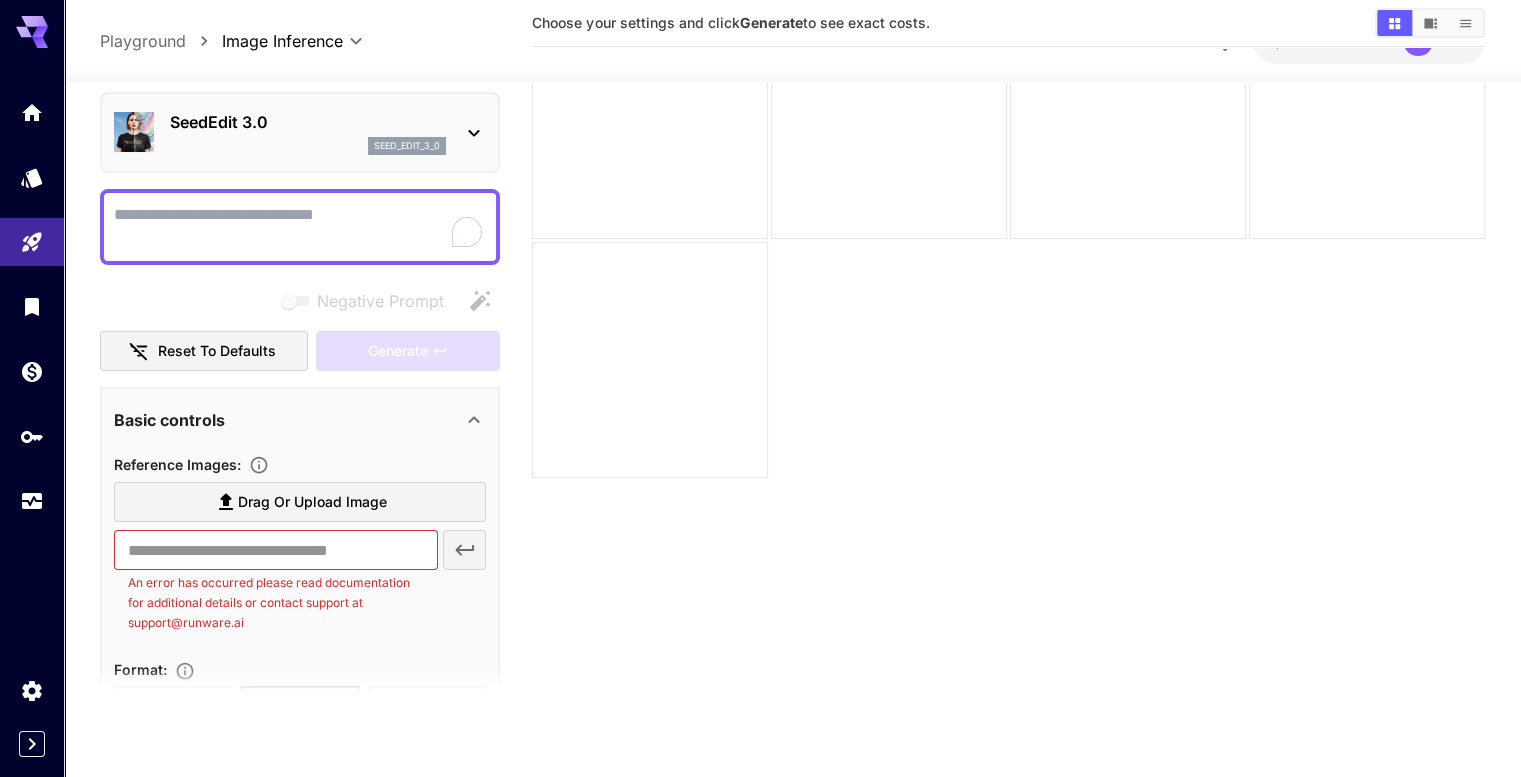 scroll, scrollTop: 0, scrollLeft: 0, axis: both 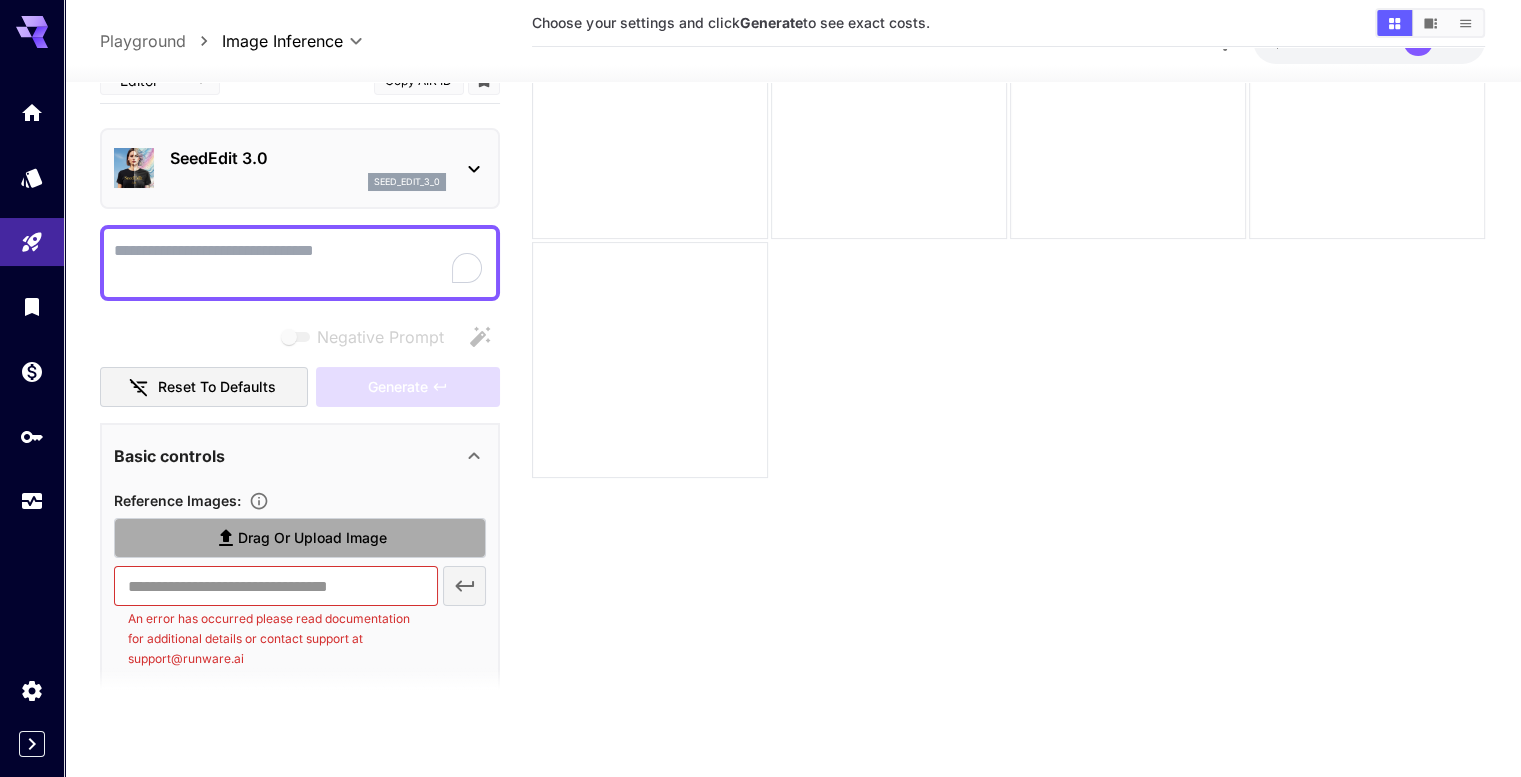 click on "Drag or upload image" at bounding box center (312, 538) 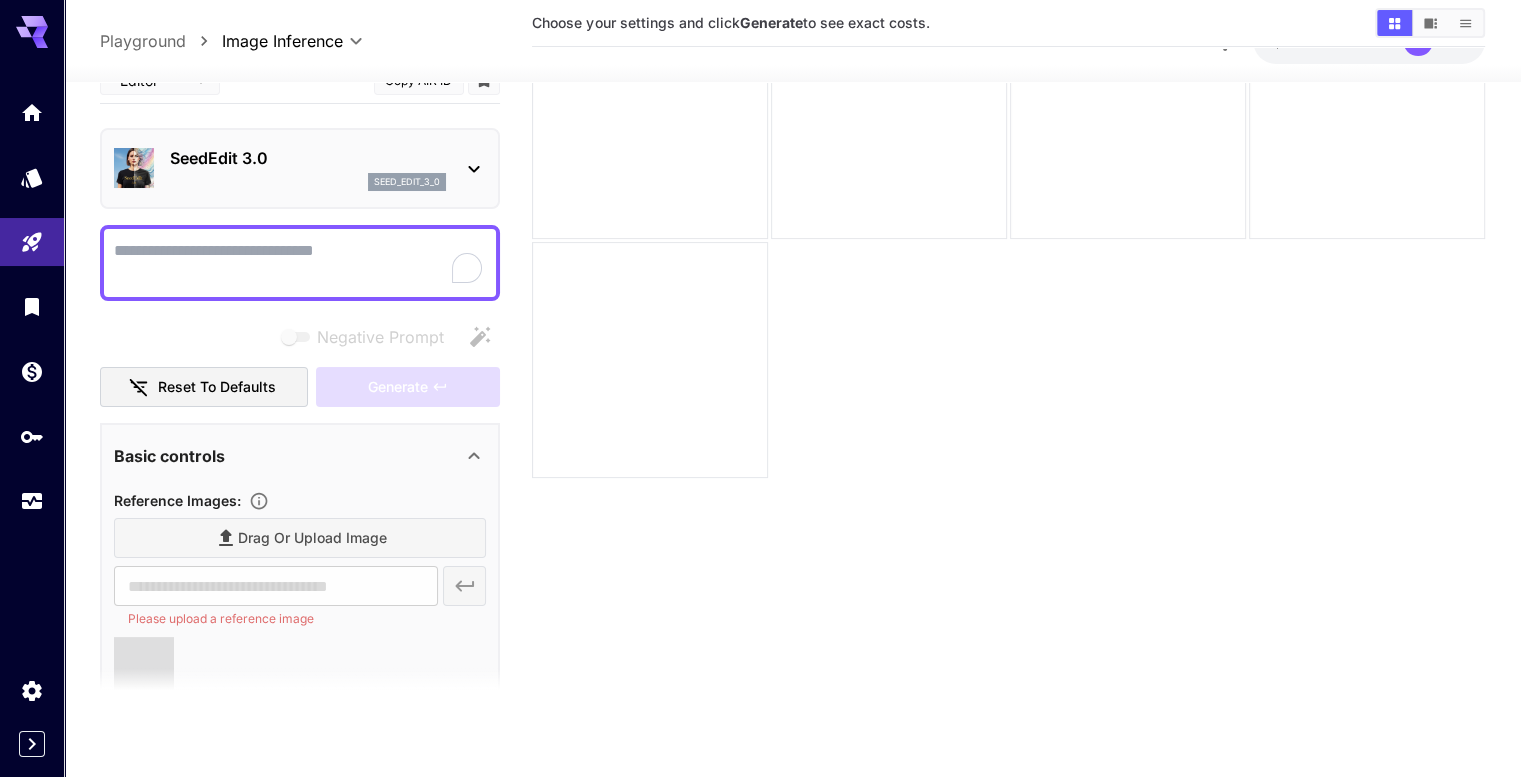 scroll, scrollTop: 217, scrollLeft: 0, axis: vertical 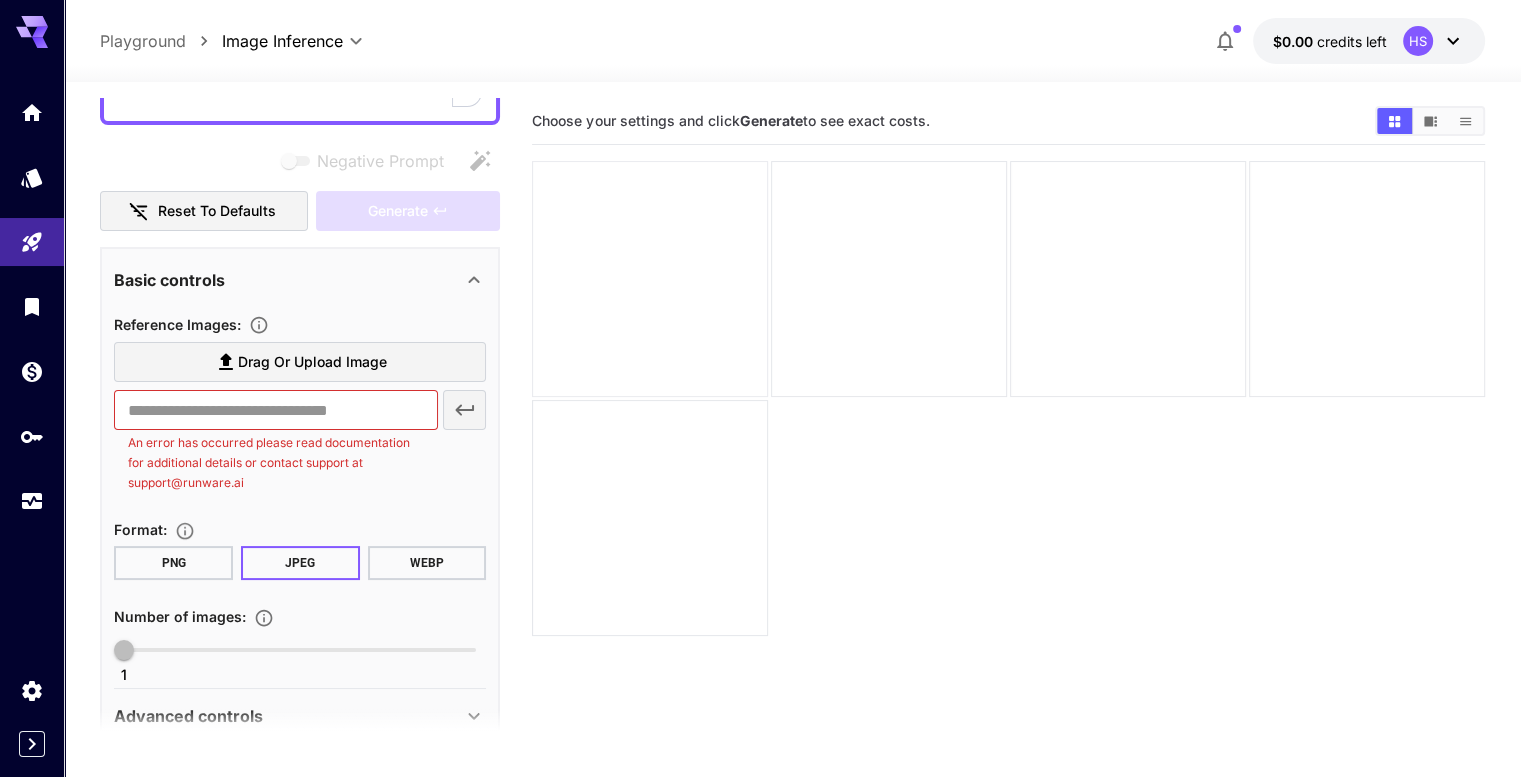 click at bounding box center [650, 279] 